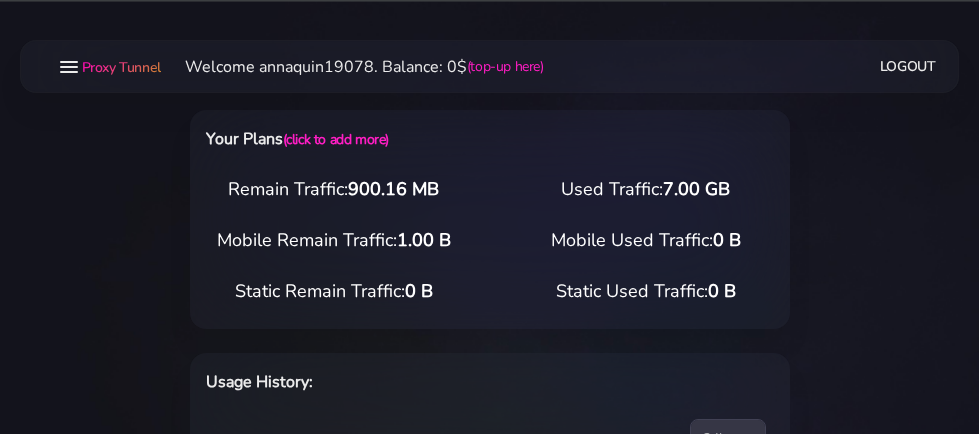 select on "BZ" 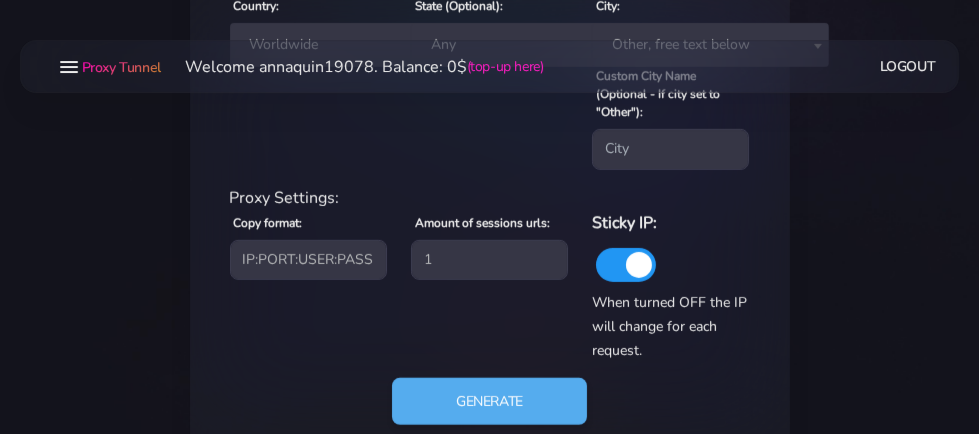 scroll, scrollTop: 957, scrollLeft: 0, axis: vertical 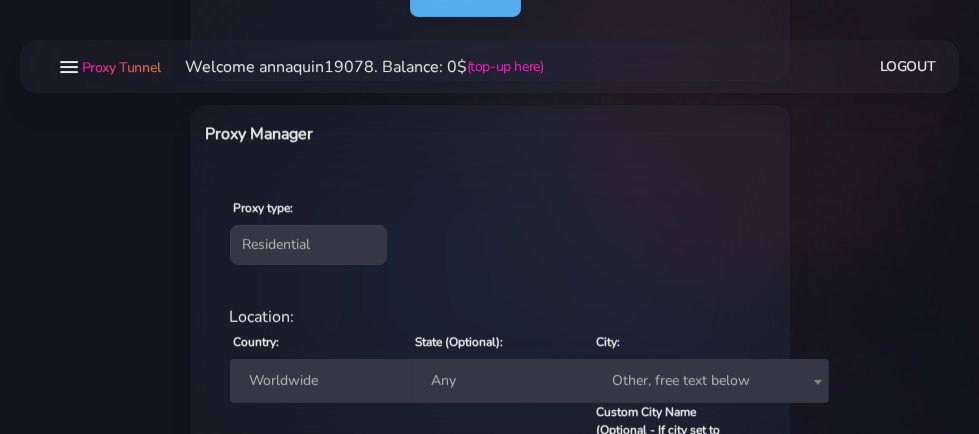 click on "Worldwide" at bounding box center [348, 381] 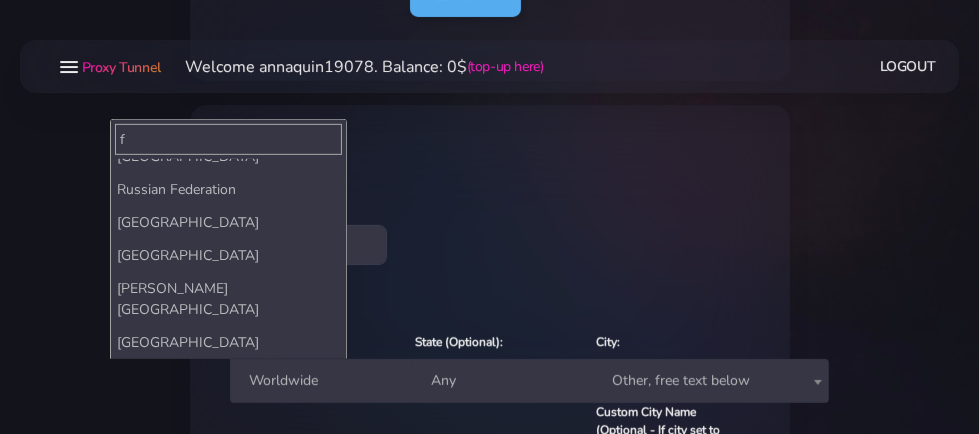 scroll, scrollTop: 0, scrollLeft: 0, axis: both 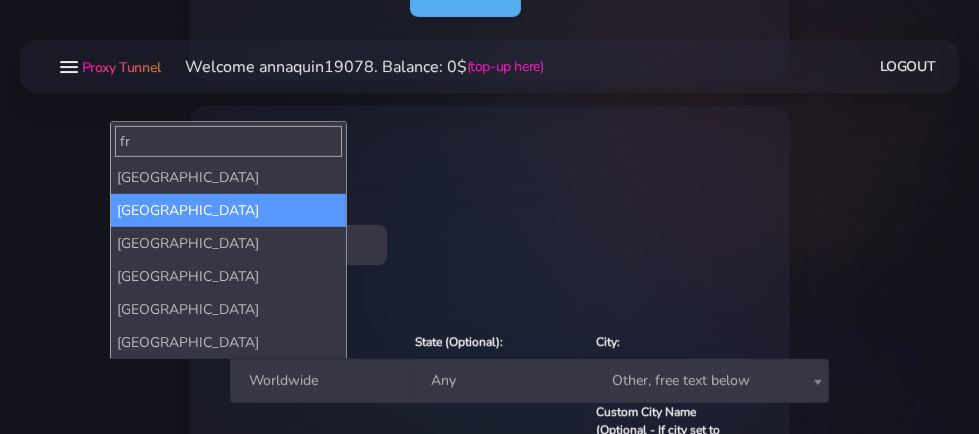 type on "fr" 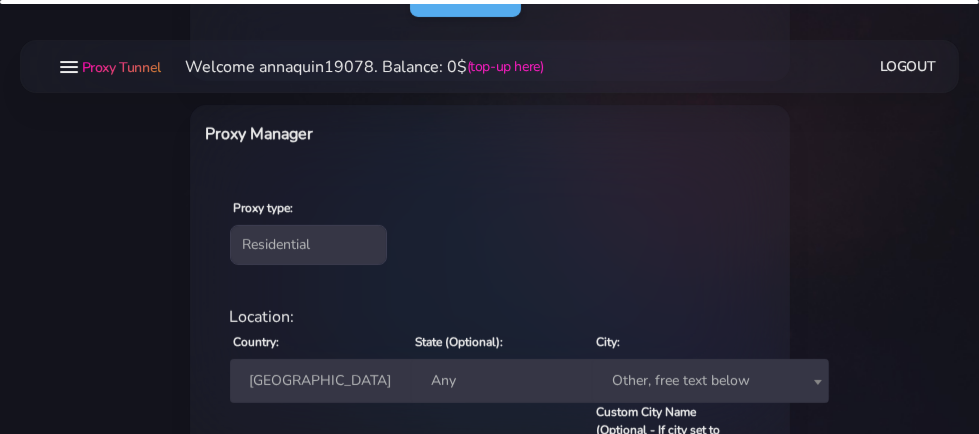 click on "Any" at bounding box center (529, 381) 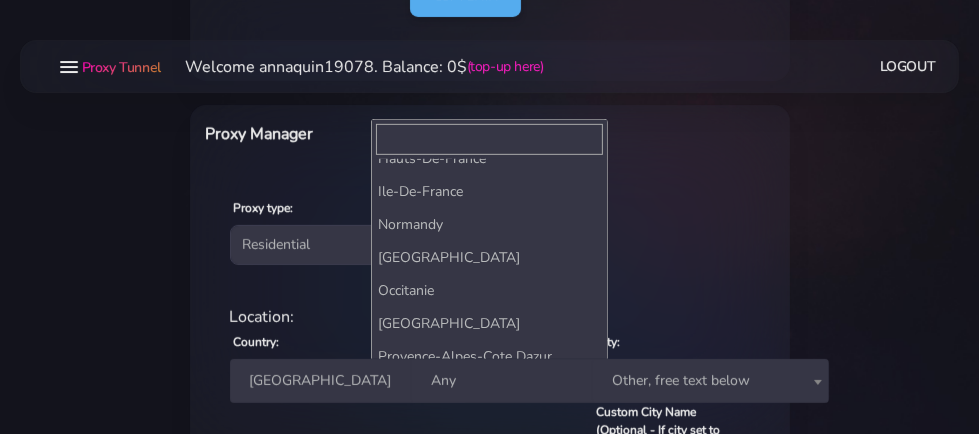 scroll, scrollTop: 262, scrollLeft: 0, axis: vertical 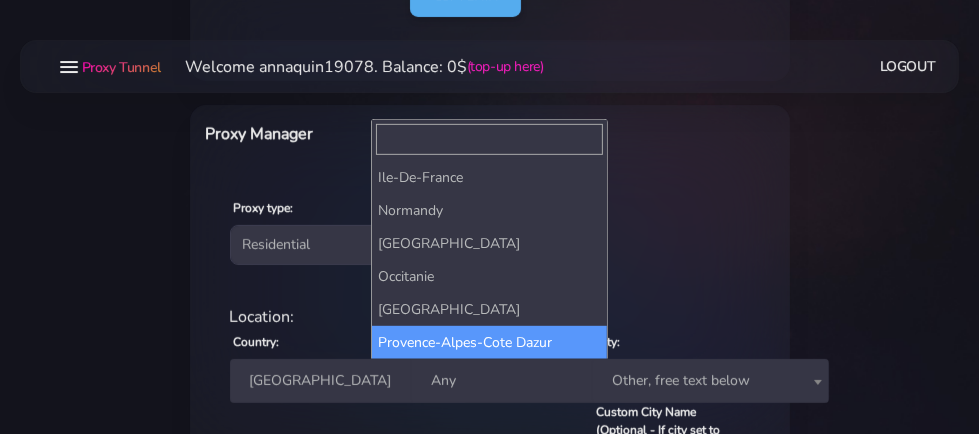 select on "Provence-Alpes-Cote Dazur" 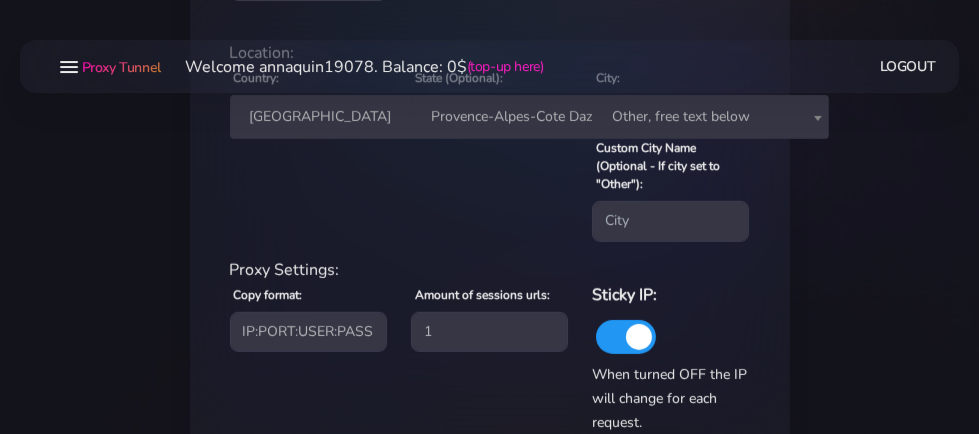 scroll, scrollTop: 888, scrollLeft: 0, axis: vertical 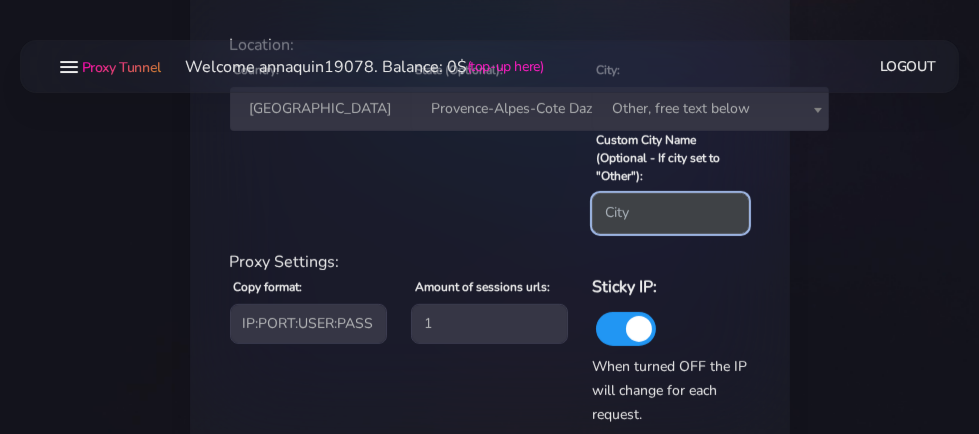 click on "Custom City Name (Optional - If city set to "Other"):" at bounding box center (670, 213) 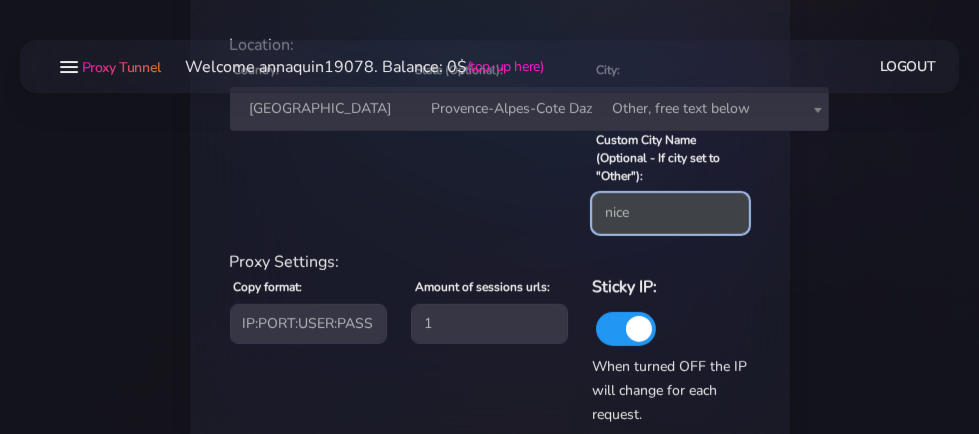 type on "nice" 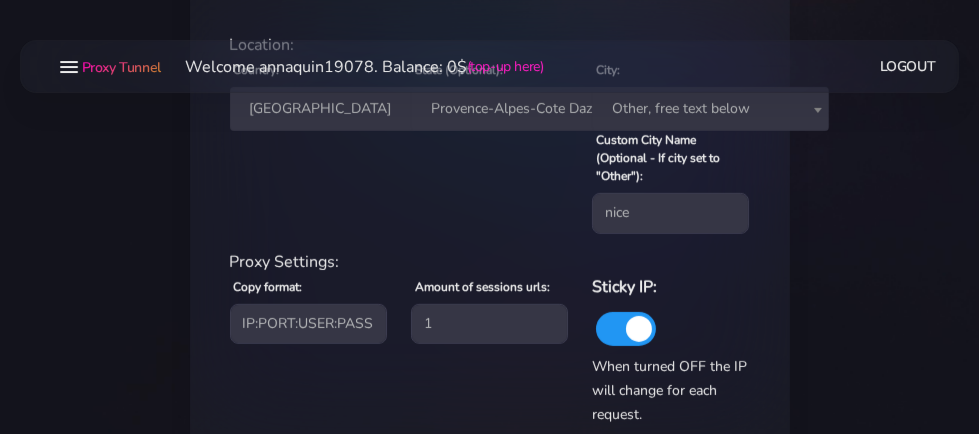 click on "Generate" at bounding box center [489, 465] 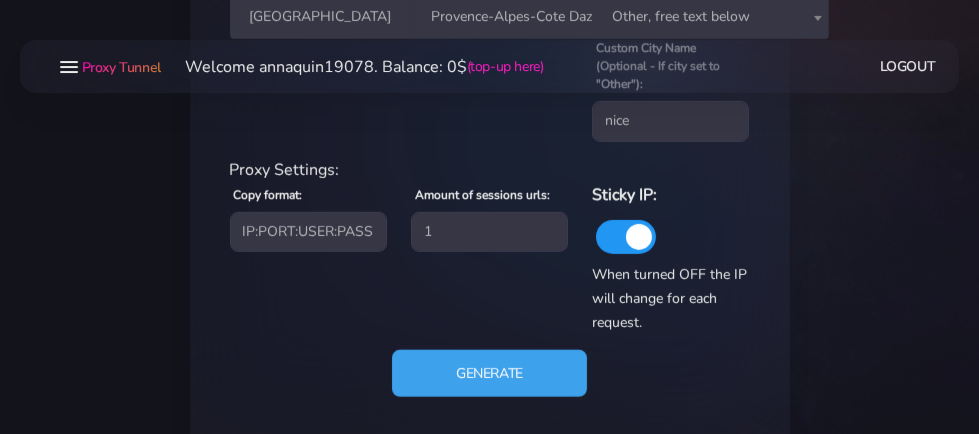 scroll, scrollTop: 1203, scrollLeft: 0, axis: vertical 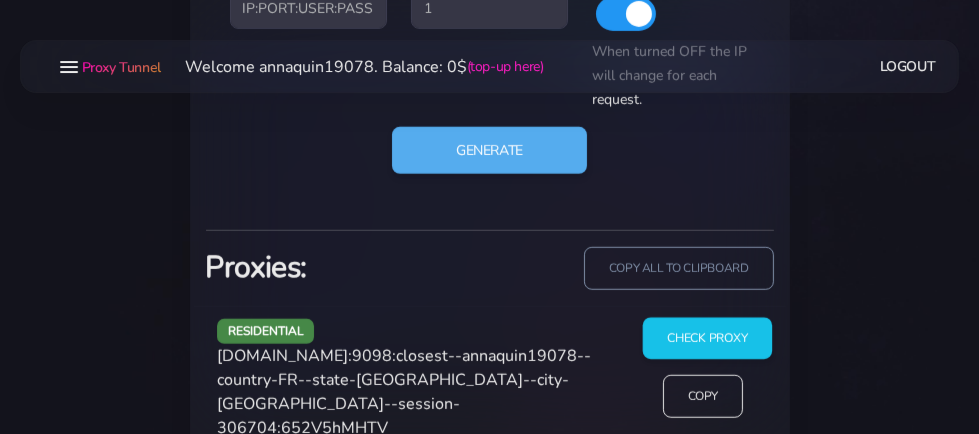 click on "Check Proxy" at bounding box center [707, 339] 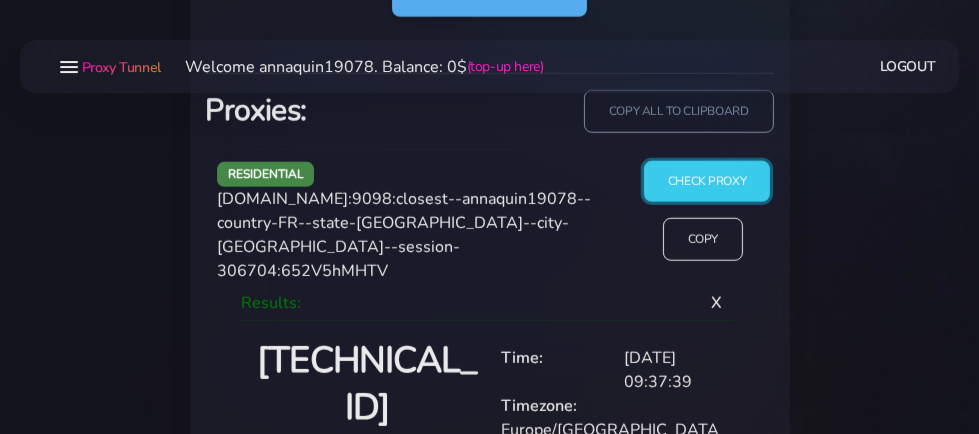 scroll, scrollTop: 1386, scrollLeft: 0, axis: vertical 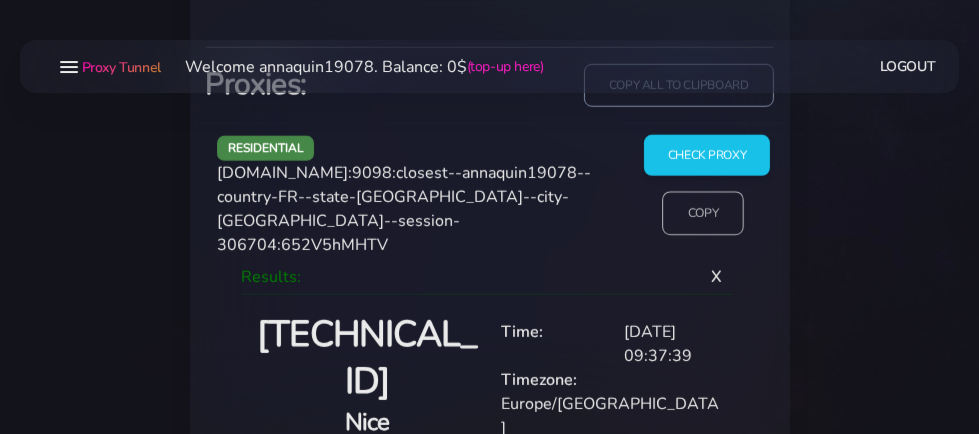click on "Copy" at bounding box center [703, 214] 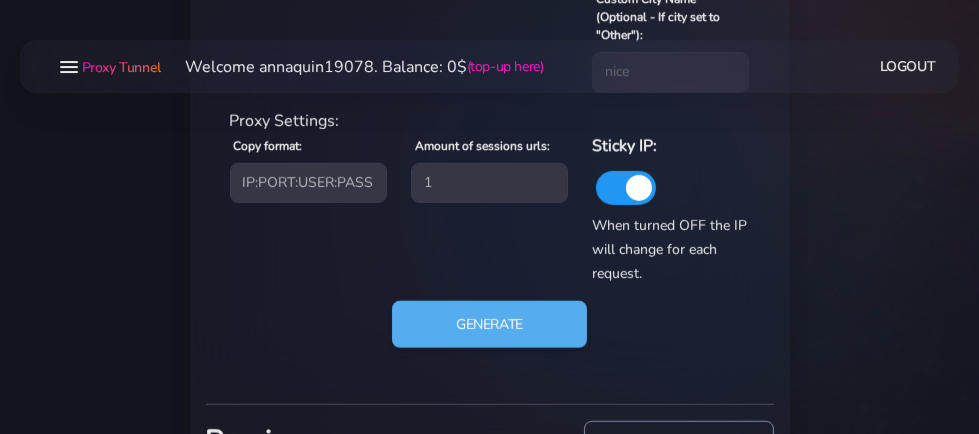 scroll, scrollTop: 989, scrollLeft: 0, axis: vertical 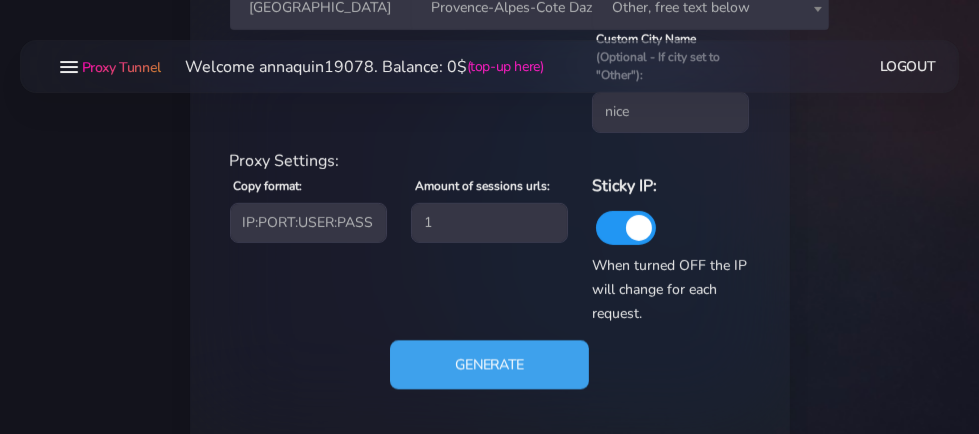click on "Generate" at bounding box center (489, 364) 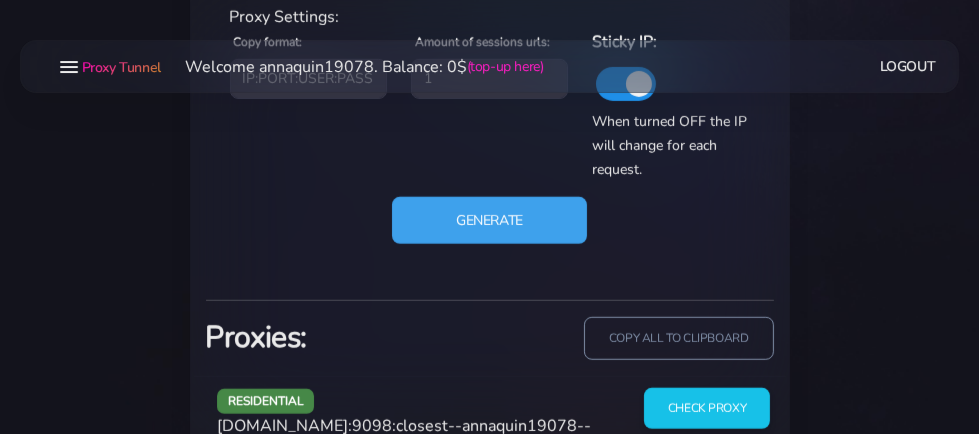 scroll, scrollTop: 1203, scrollLeft: 0, axis: vertical 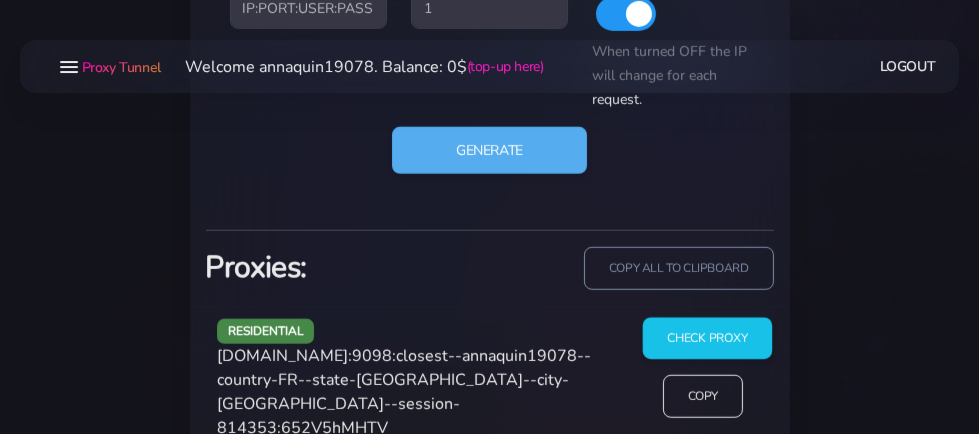 click on "Check Proxy" at bounding box center (707, 339) 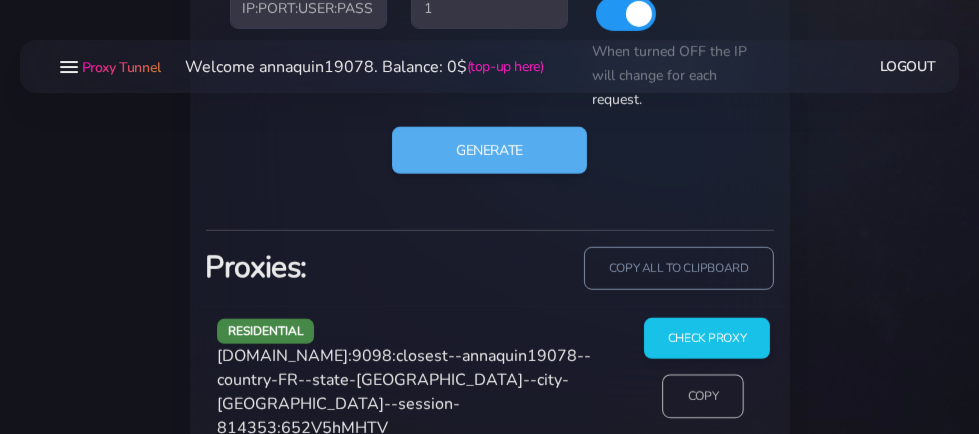 click on "Copy" at bounding box center [703, 397] 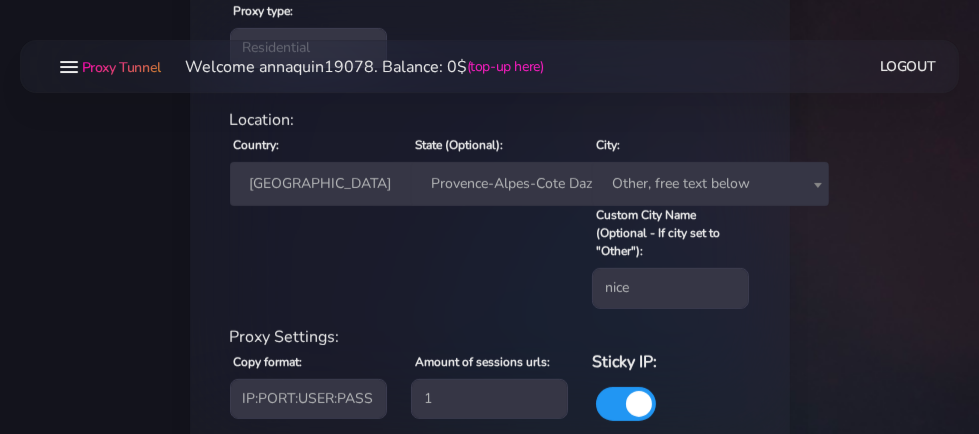 scroll, scrollTop: 784, scrollLeft: 0, axis: vertical 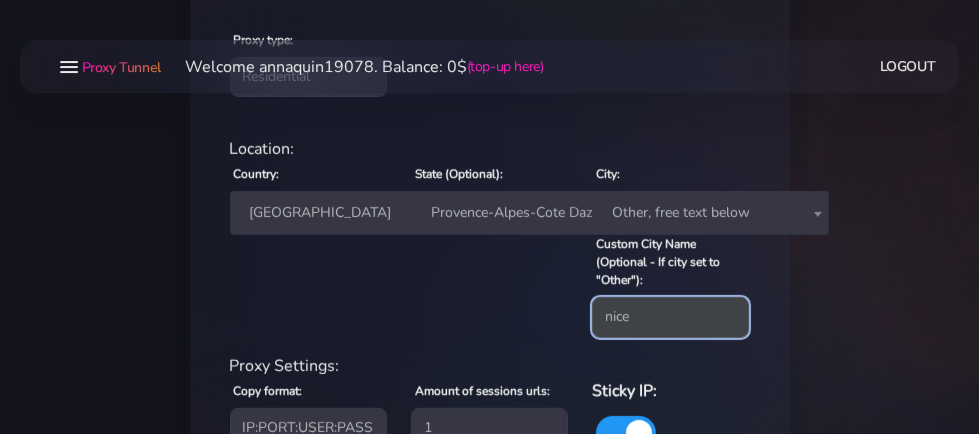 drag, startPoint x: 688, startPoint y: 295, endPoint x: 556, endPoint y: 312, distance: 133.0902 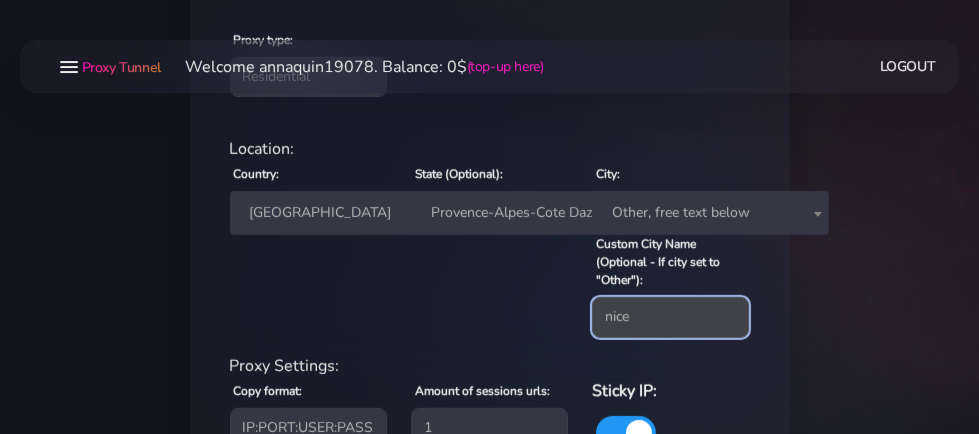 click on "Location:
Country:
Worldwide
[GEOGRAPHIC_DATA]
[GEOGRAPHIC_DATA]
[GEOGRAPHIC_DATA]
[GEOGRAPHIC_DATA]
[GEOGRAPHIC_DATA]
[GEOGRAPHIC_DATA]
[GEOGRAPHIC_DATA]
[GEOGRAPHIC_DATA]
[GEOGRAPHIC_DATA]
Antarctica
[GEOGRAPHIC_DATA]
[US_STATE]
[GEOGRAPHIC_DATA]
[GEOGRAPHIC_DATA]
[GEOGRAPHIC_DATA]
[GEOGRAPHIC_DATA]
[GEOGRAPHIC_DATA]
[GEOGRAPHIC_DATA]
[GEOGRAPHIC_DATA]
[GEOGRAPHIC_DATA]
[GEOGRAPHIC_DATA]
[GEOGRAPHIC_DATA]
[GEOGRAPHIC_DATA]
[GEOGRAPHIC_DATA]
[GEOGRAPHIC_DATA]
[GEOGRAPHIC_DATA]
[GEOGRAPHIC_DATA]
[GEOGRAPHIC_DATA]
[GEOGRAPHIC_DATA]
[GEOGRAPHIC_DATA]
Bonaire
[GEOGRAPHIC_DATA]
[GEOGRAPHIC_DATA]
[GEOGRAPHIC_DATA]
[GEOGRAPHIC_DATA]
[GEOGRAPHIC_DATA]
[GEOGRAPHIC_DATA]
[GEOGRAPHIC_DATA]
[GEOGRAPHIC_DATA]
[GEOGRAPHIC_DATA]
[GEOGRAPHIC_DATA]
[GEOGRAPHIC_DATA]
[GEOGRAPHIC_DATA]
[GEOGRAPHIC_DATA]
[GEOGRAPHIC_DATA]
[GEOGRAPHIC_DATA]
[GEOGRAPHIC_DATA]
[GEOGRAPHIC_DATA]
[GEOGRAPHIC_DATA]
[GEOGRAPHIC_DATA]
[GEOGRAPHIC_DATA]
[GEOGRAPHIC_DATA]
[GEOGRAPHIC_DATA]
[GEOGRAPHIC_DATA]
[GEOGRAPHIC_DATA]
[GEOGRAPHIC_DATA]
[GEOGRAPHIC_DATA]
[GEOGRAPHIC_DATA]
[GEOGRAPHIC_DATA]
[GEOGRAPHIC_DATA]" at bounding box center (490, 245) 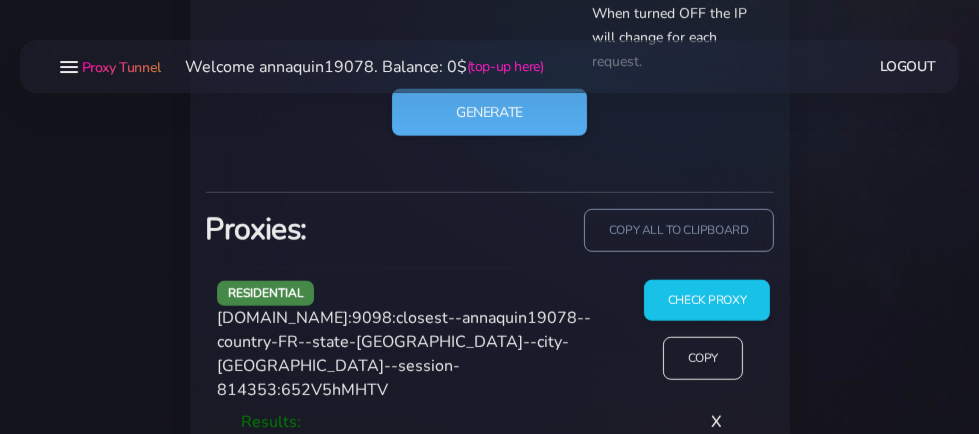 scroll, scrollTop: 1245, scrollLeft: 0, axis: vertical 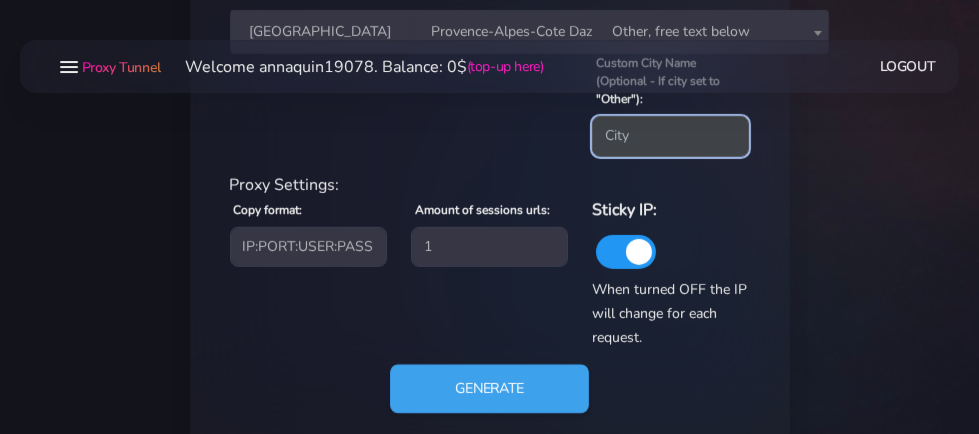 type 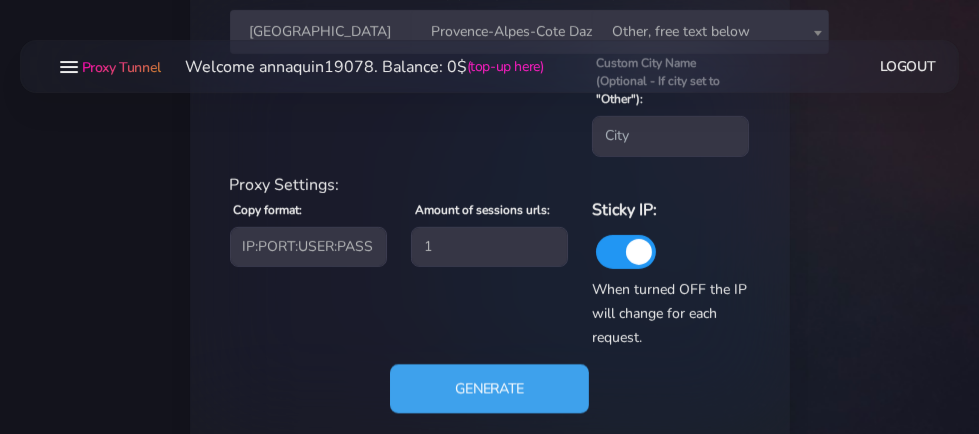click on "Generate" at bounding box center [489, 388] 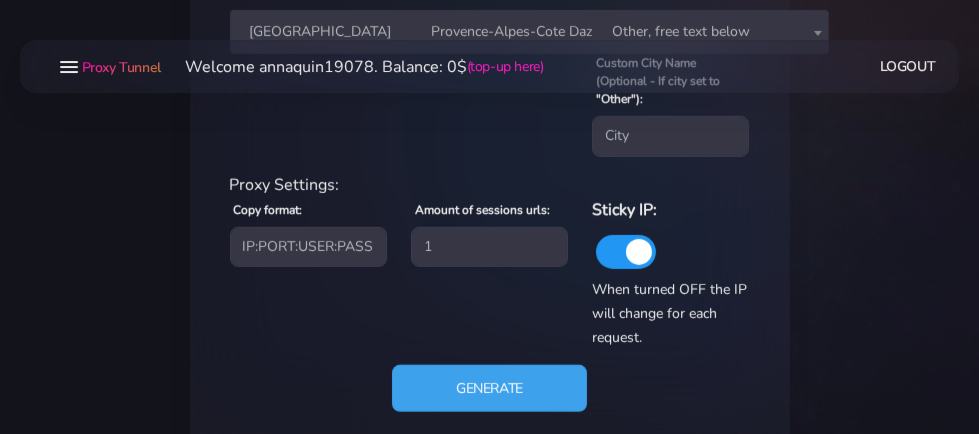 scroll, scrollTop: 1203, scrollLeft: 0, axis: vertical 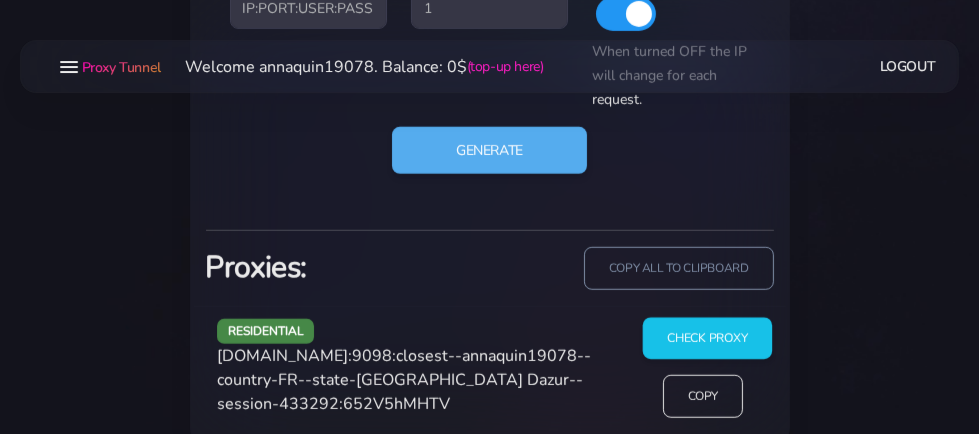 click on "Check Proxy" at bounding box center (707, 339) 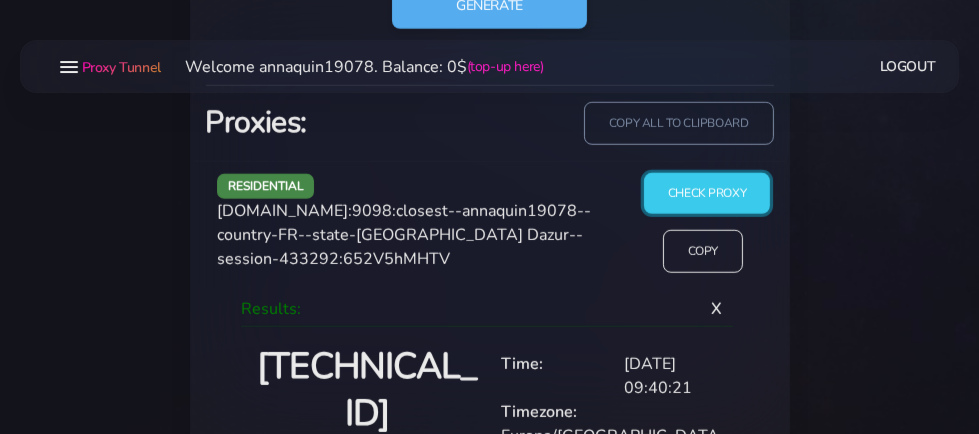 scroll, scrollTop: 1434, scrollLeft: 0, axis: vertical 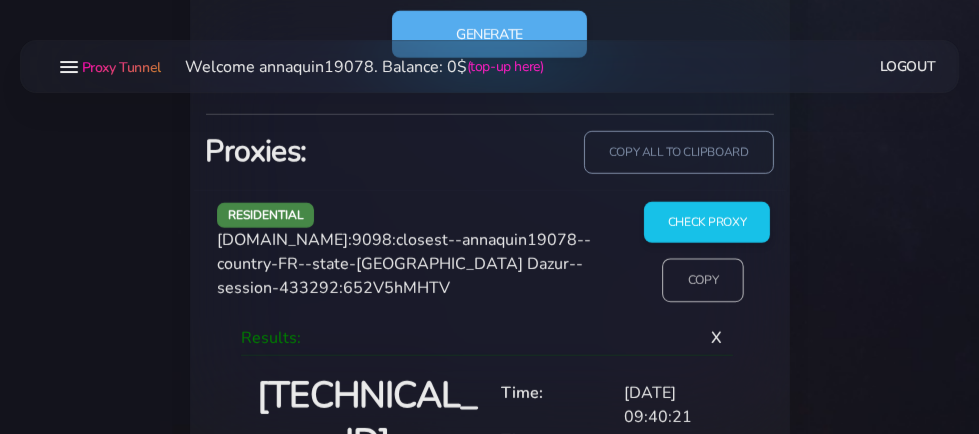 click on "Copy" at bounding box center [703, 281] 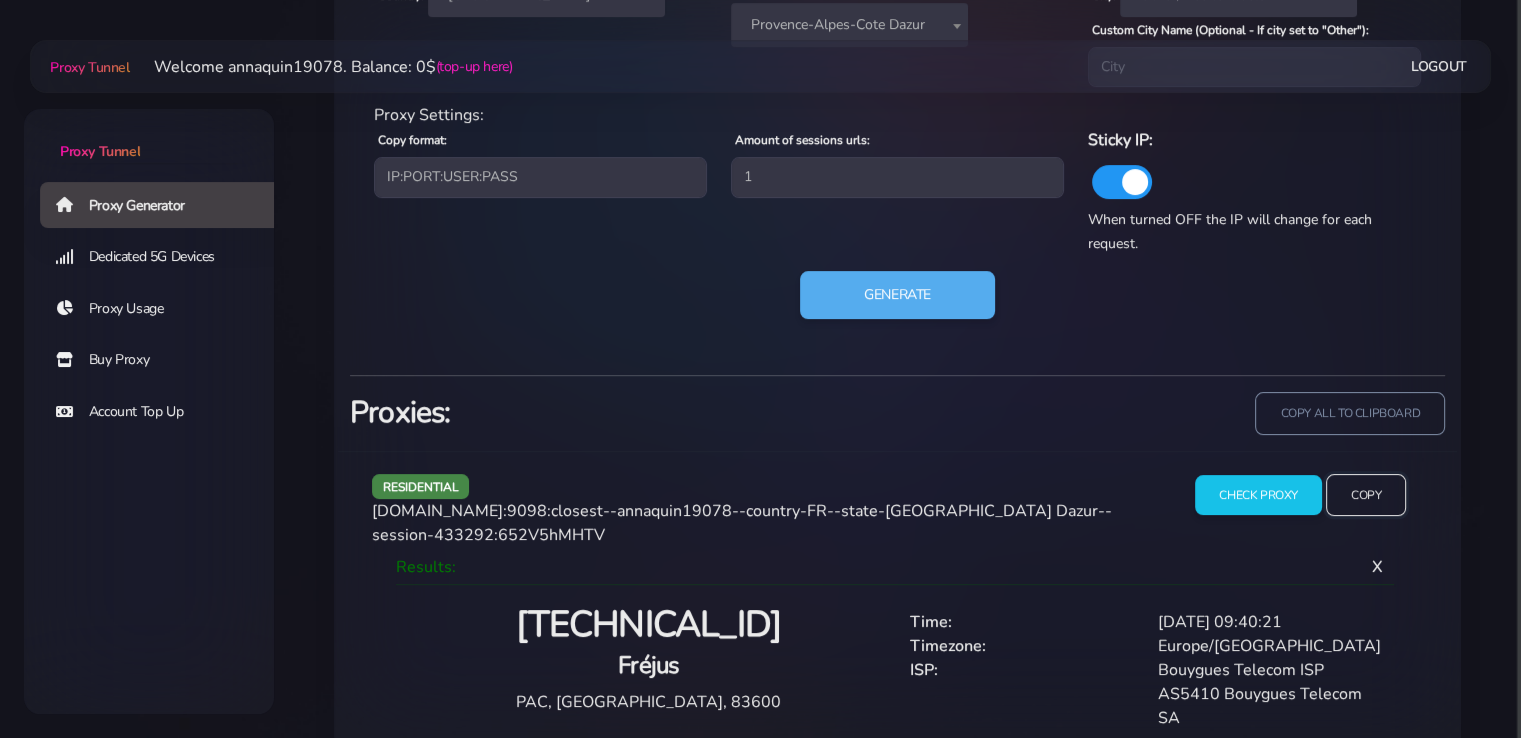 scroll, scrollTop: 1045, scrollLeft: 0, axis: vertical 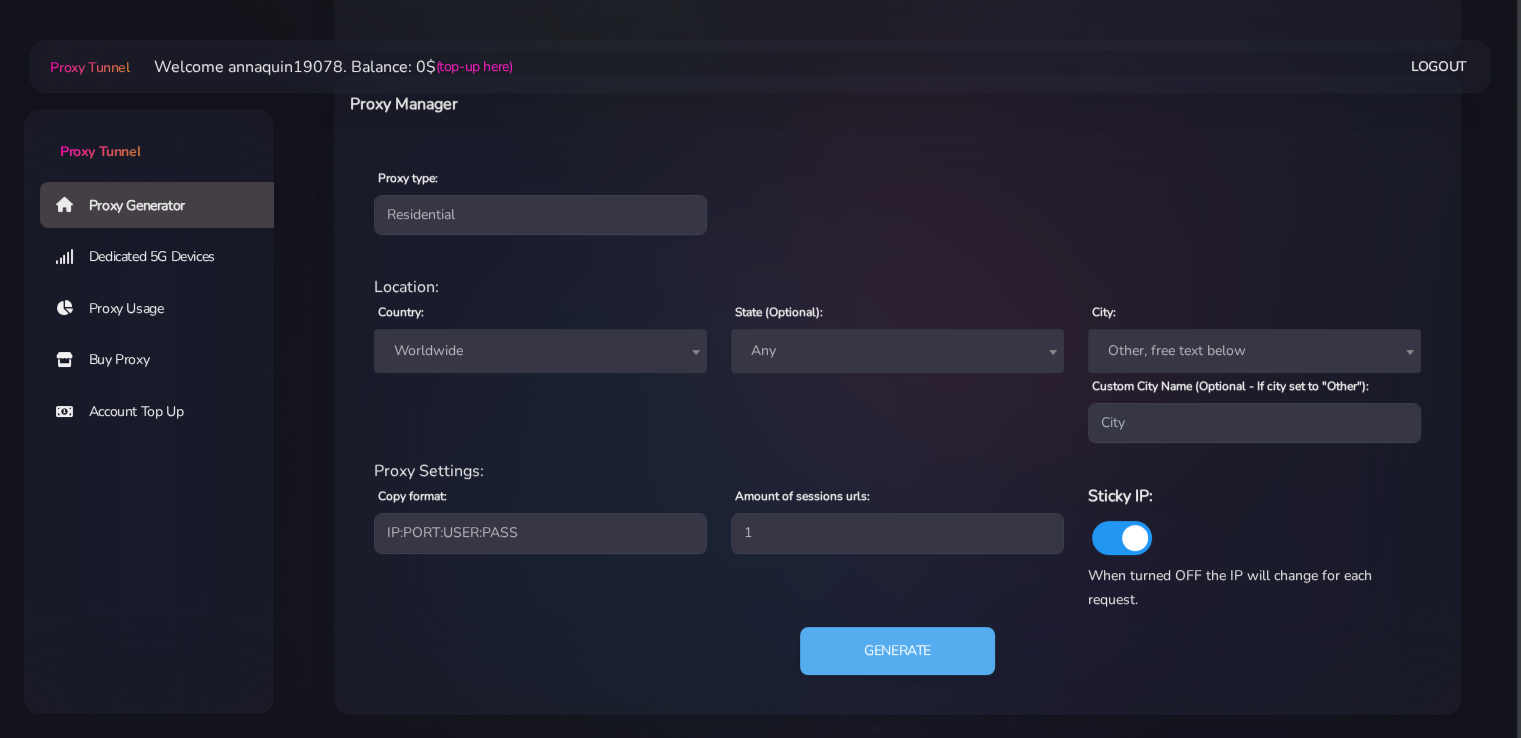 click on "Worldwide" at bounding box center [540, 351] 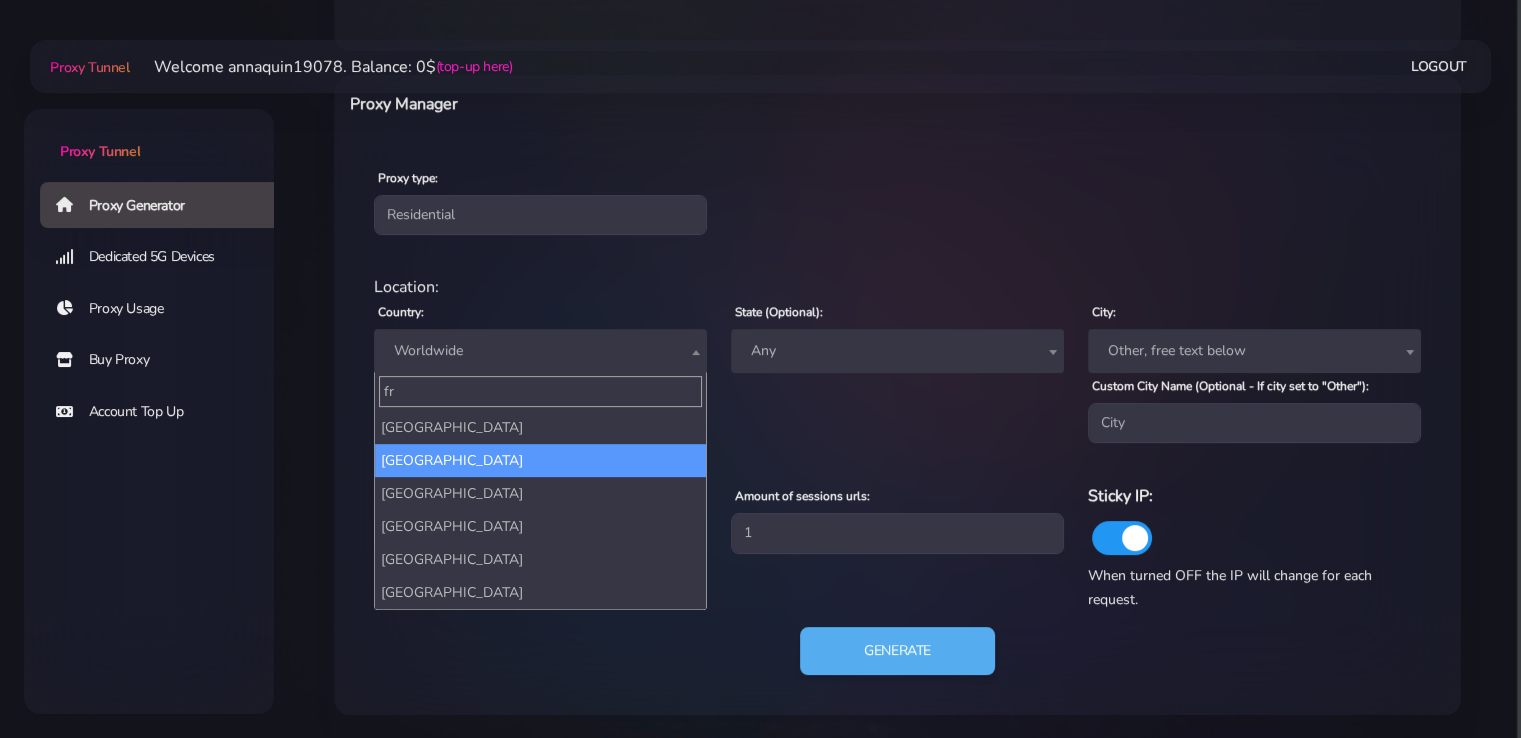 type on "fr" 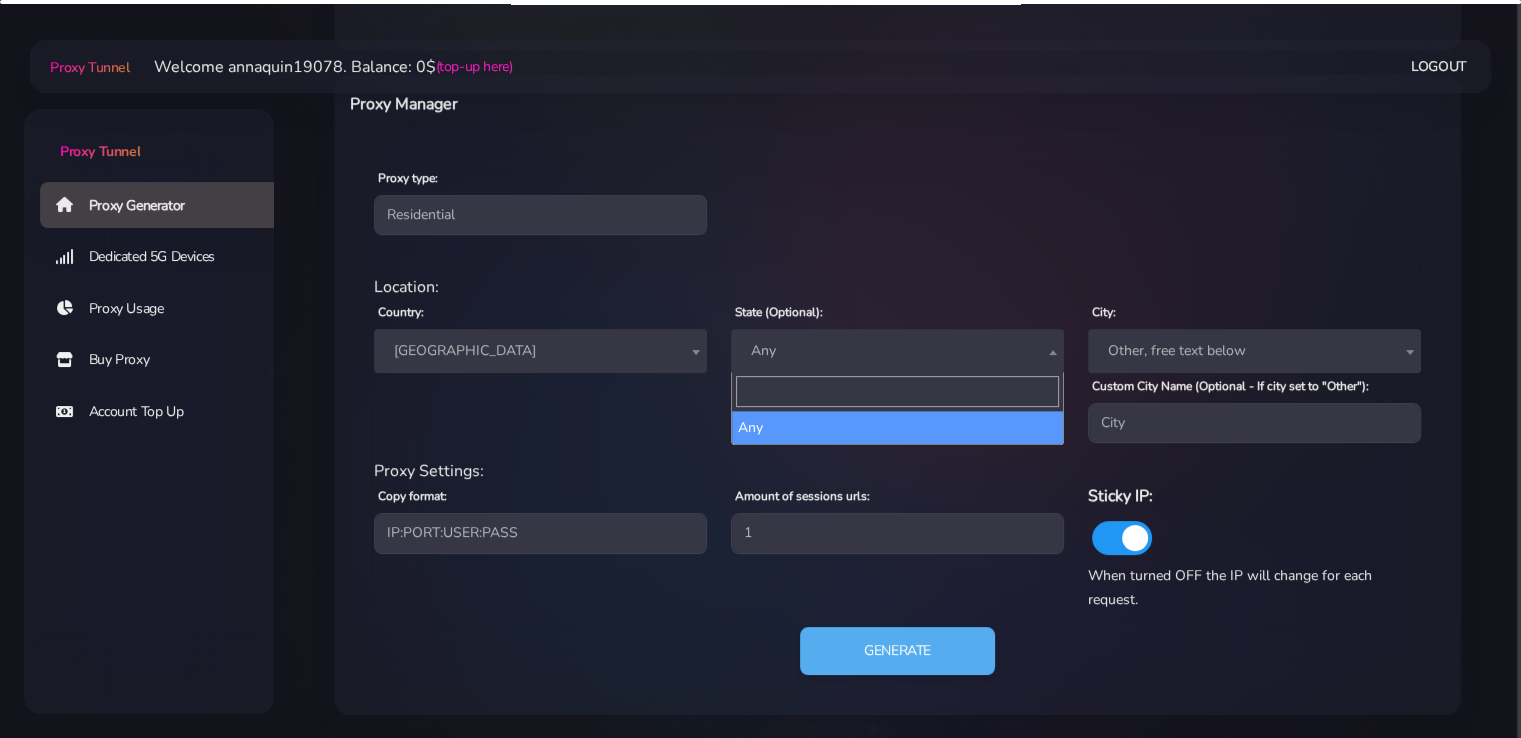 click on "Any" at bounding box center (897, 351) 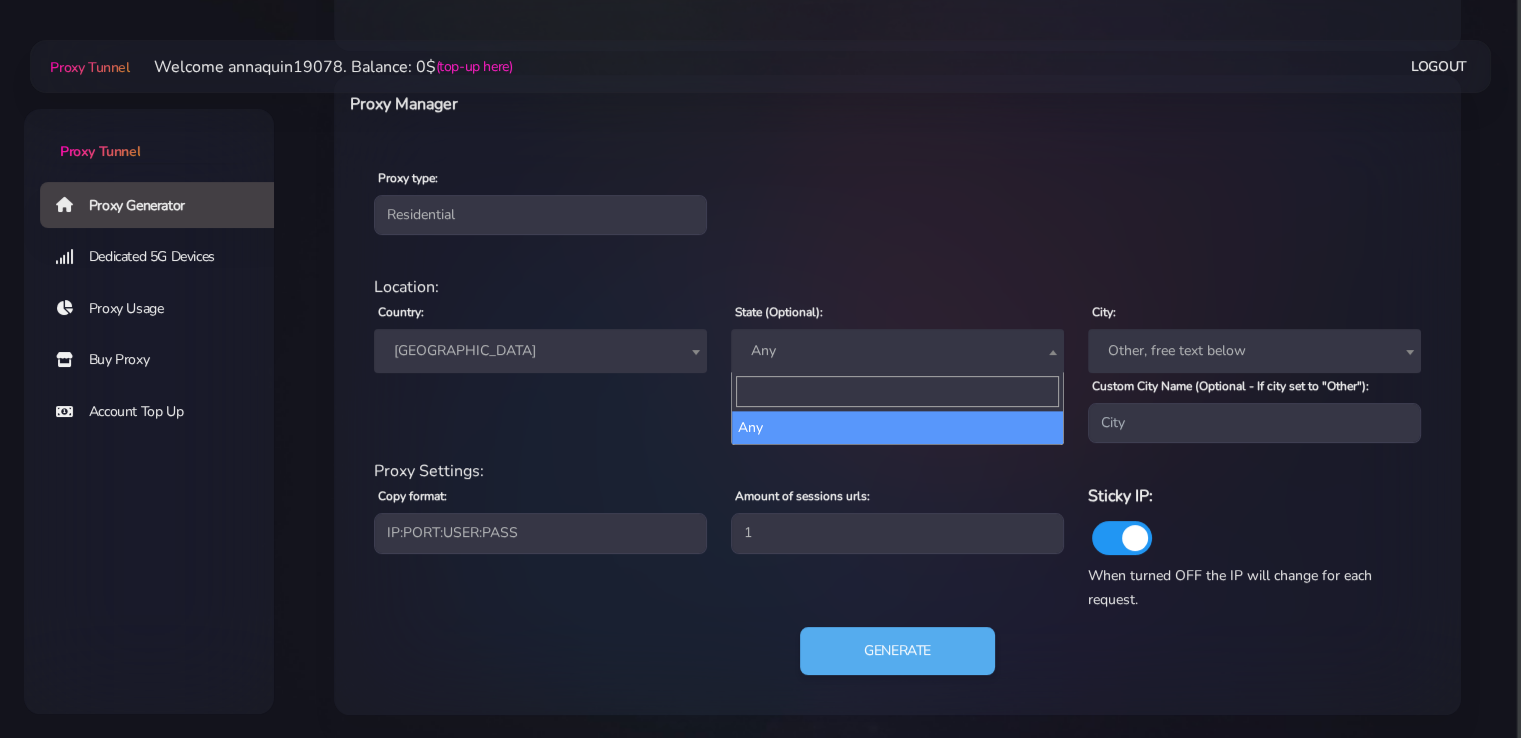 click on "Proxy type:
Residential
Static
Mobile" at bounding box center (897, 200) 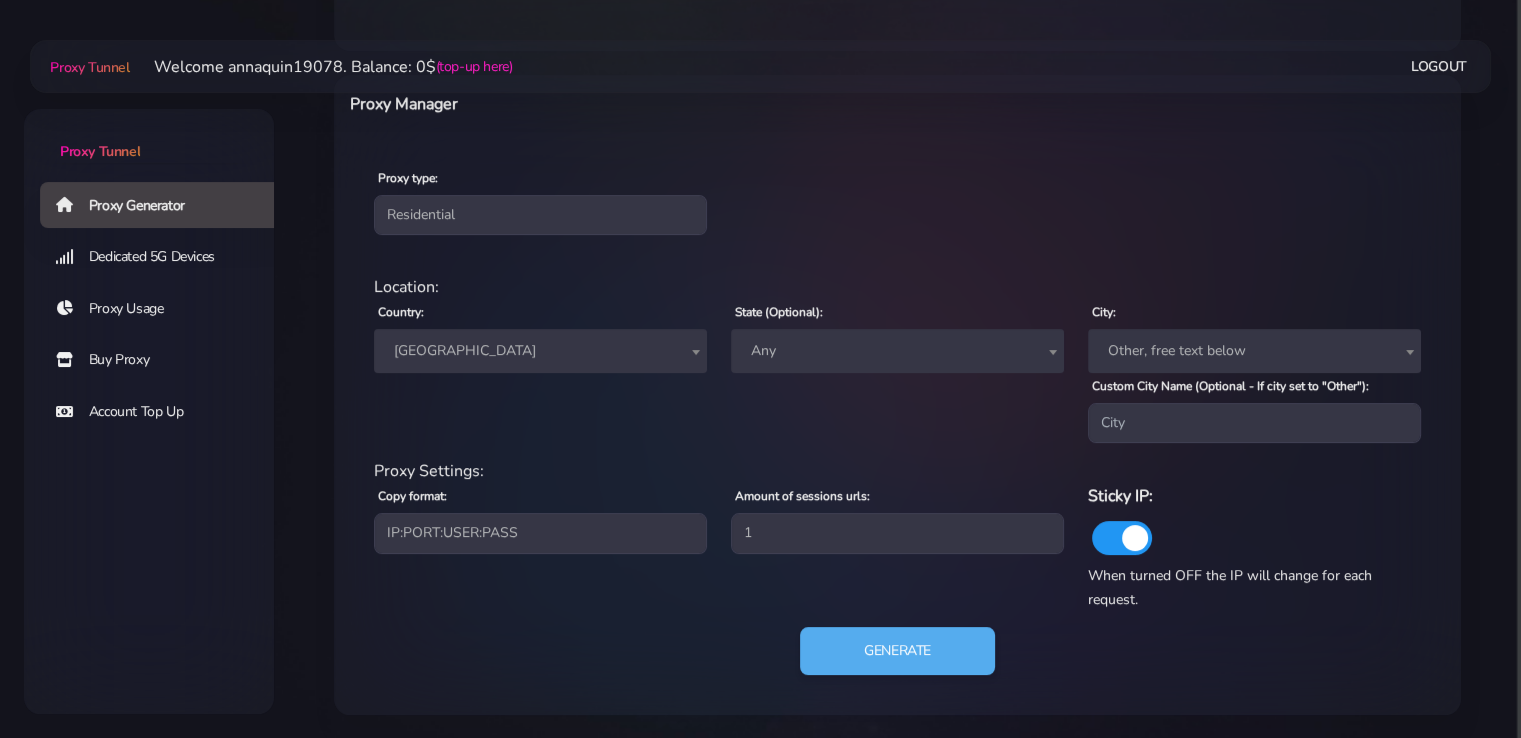 click on "Any" at bounding box center (897, 351) 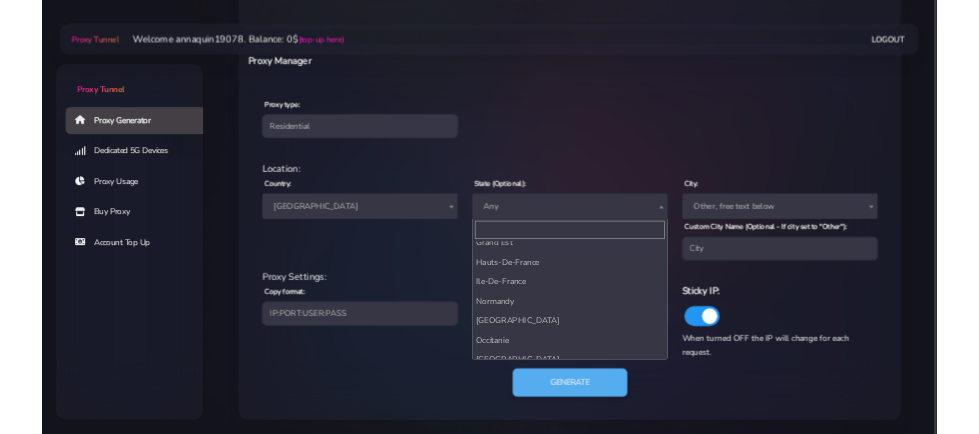 scroll, scrollTop: 262, scrollLeft: 0, axis: vertical 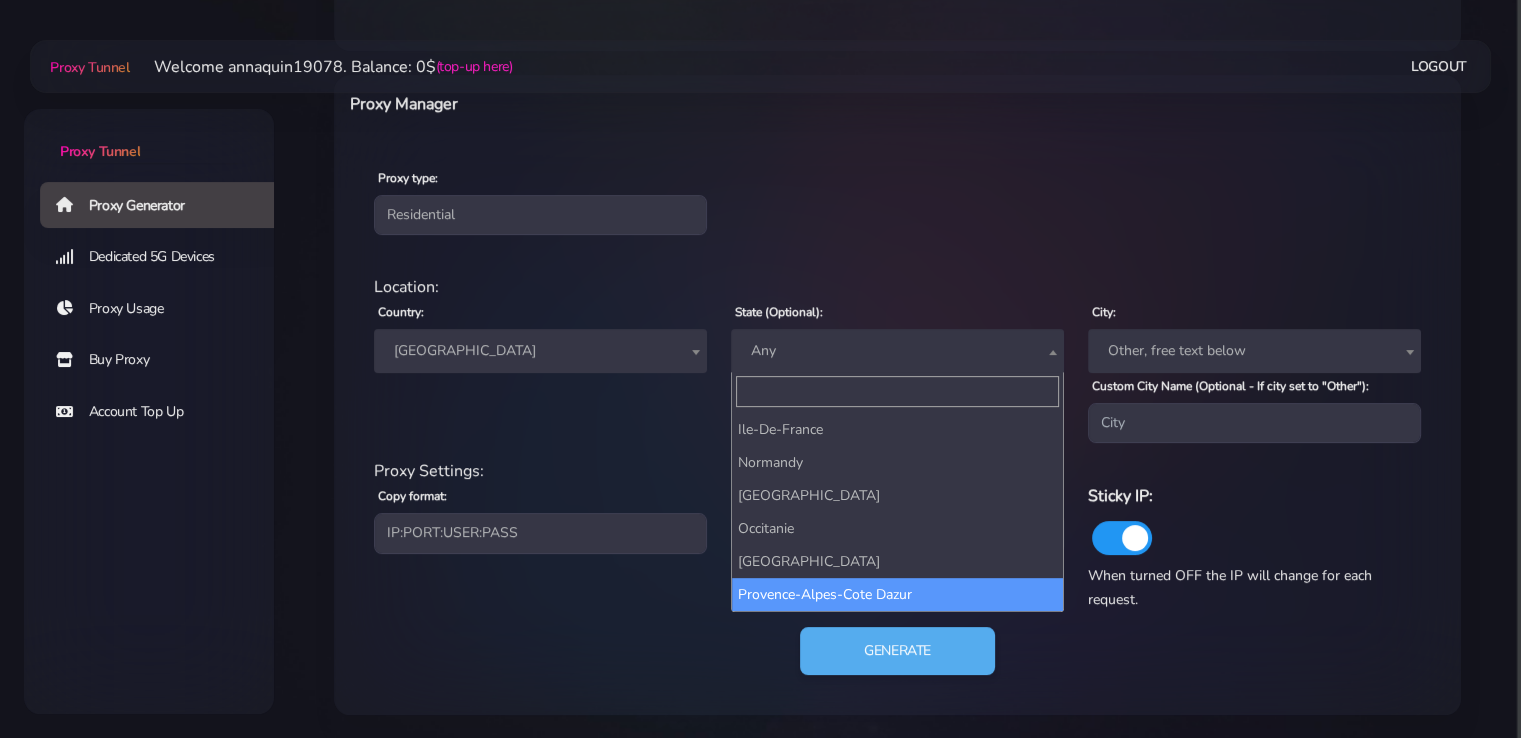 select on "Provence-Alpes-Cote Dazur" 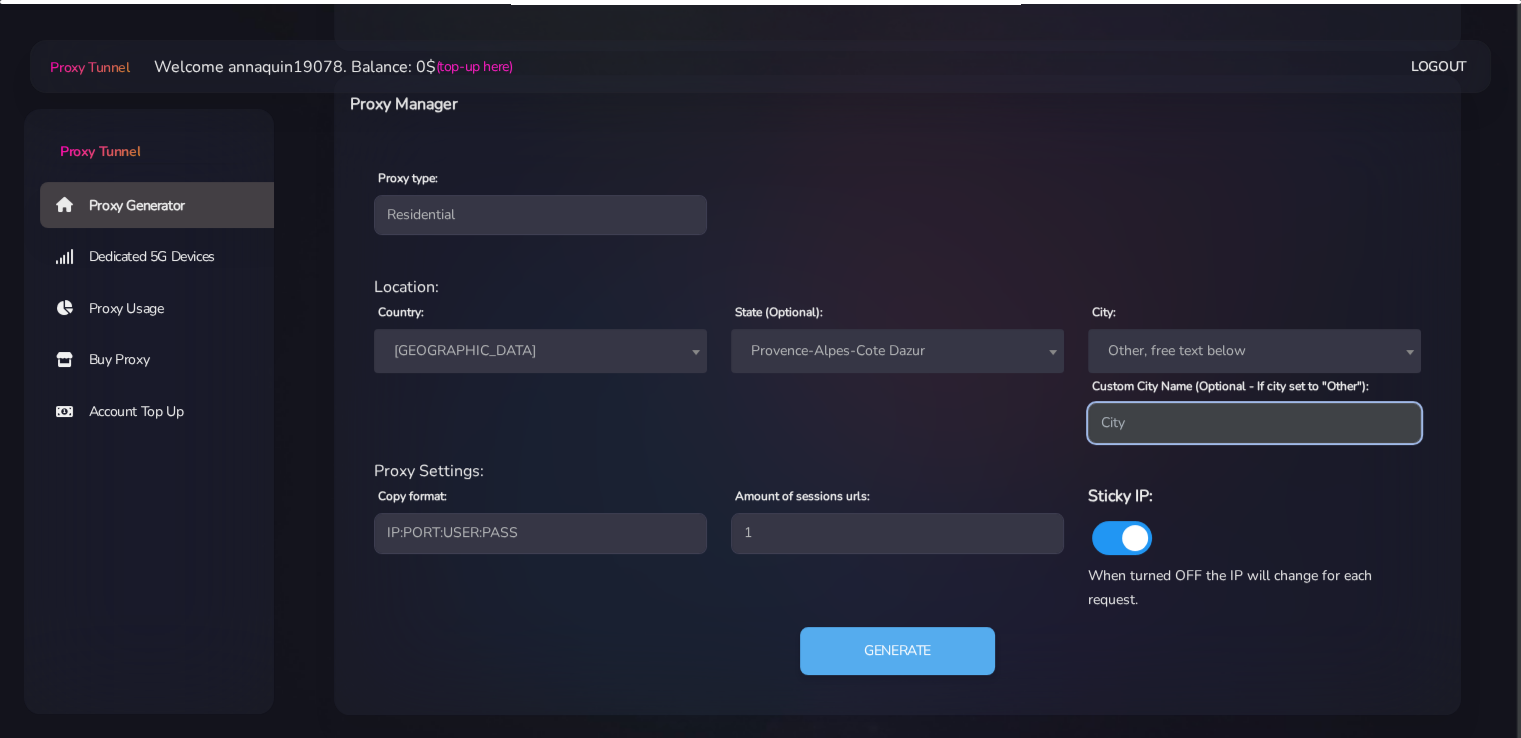 click on "Custom City Name (Optional - If city set to "Other"):" at bounding box center (1254, 423) 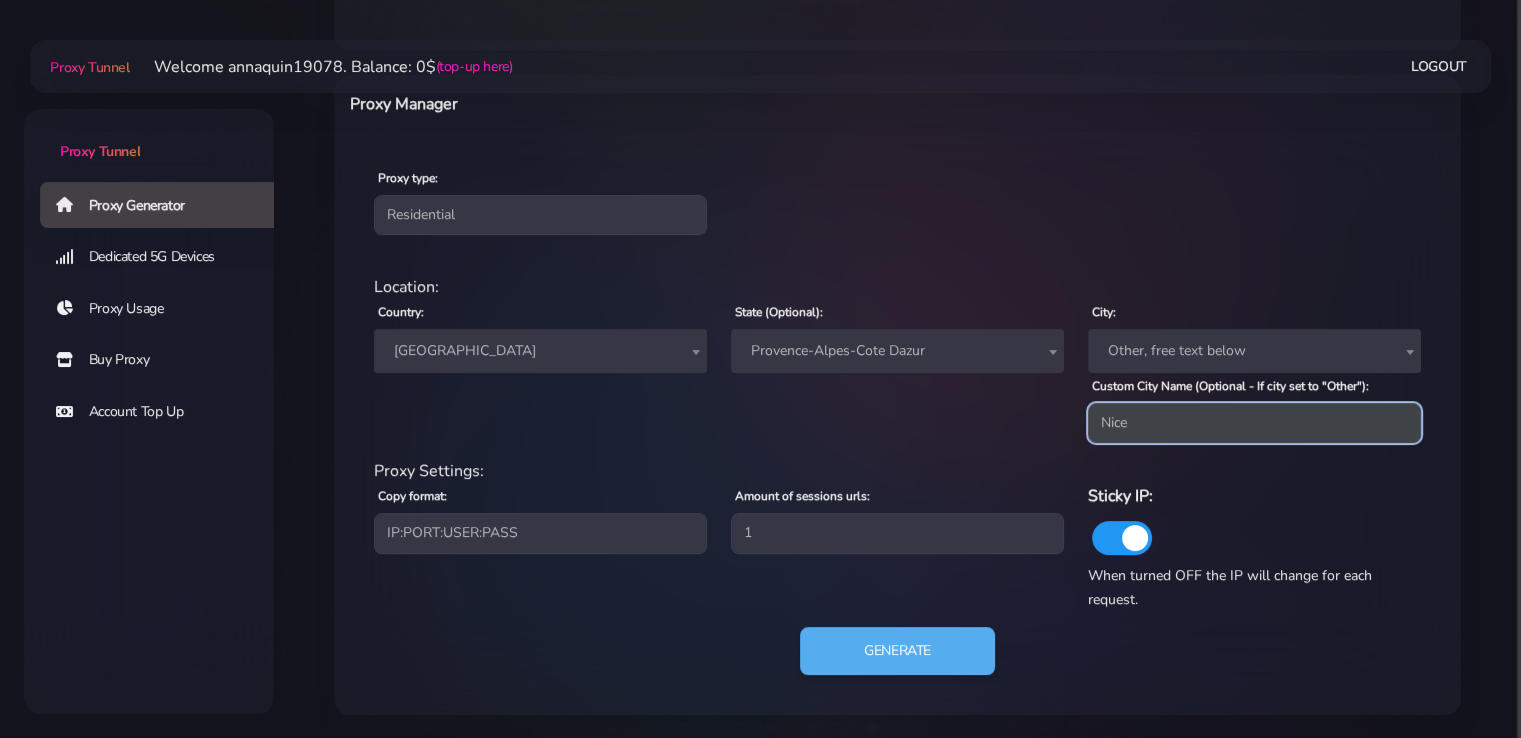 type on "Nice" 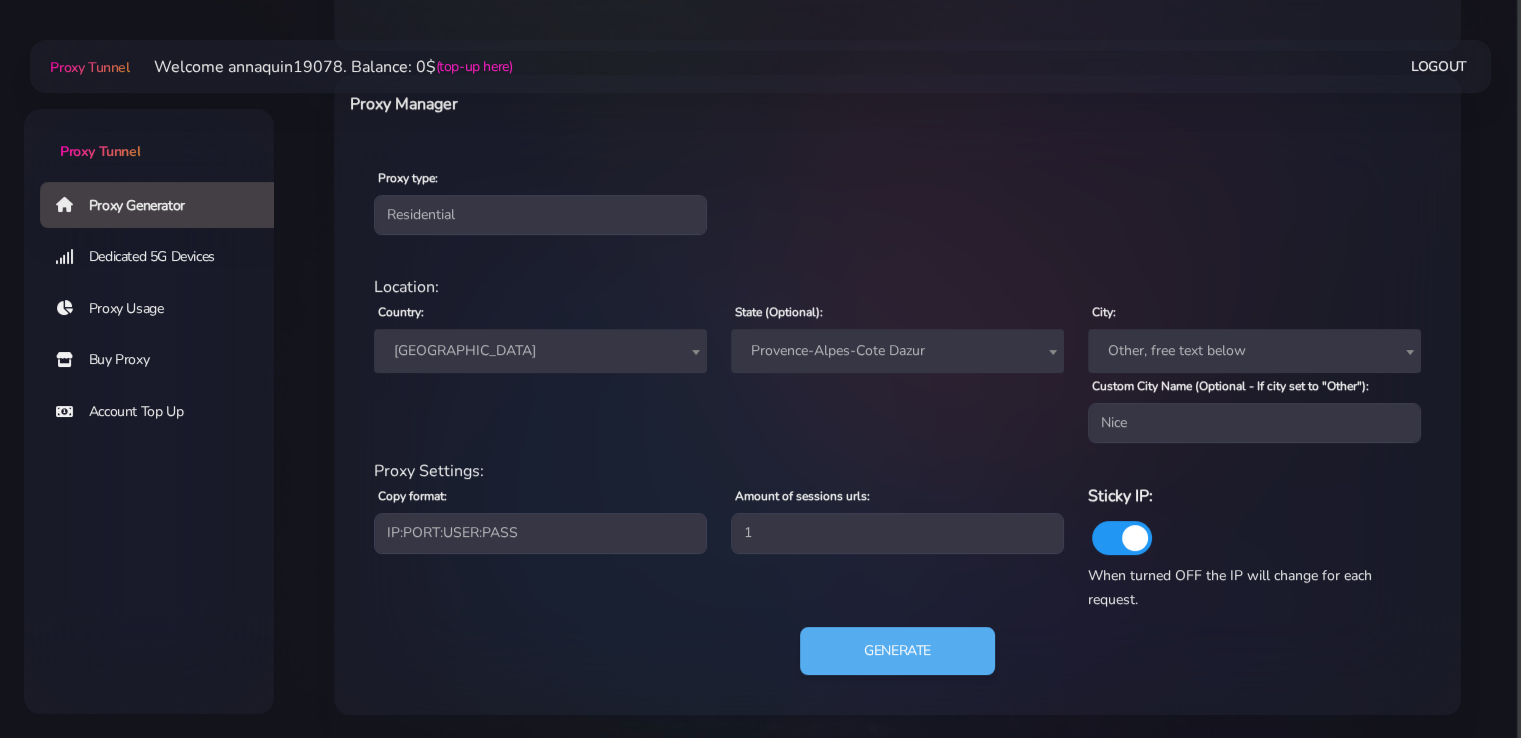 click on "Proxy type:
Residential
Static
Mobile" at bounding box center [897, 200] 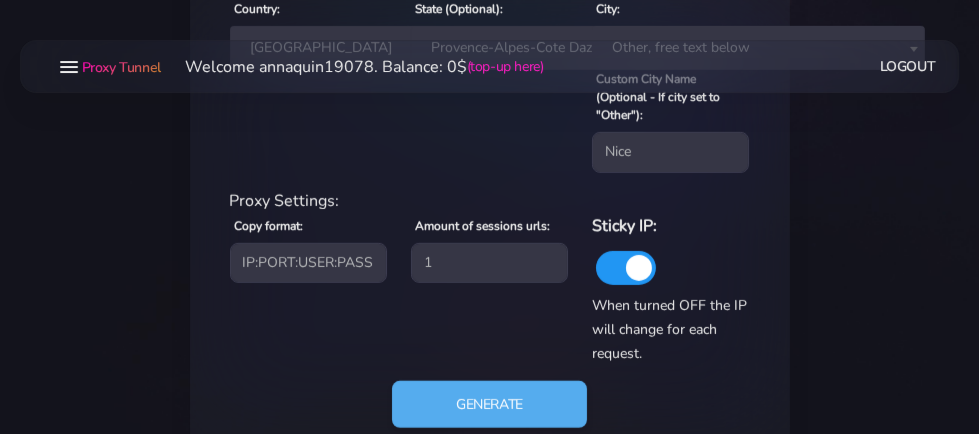 scroll, scrollTop: 964, scrollLeft: 0, axis: vertical 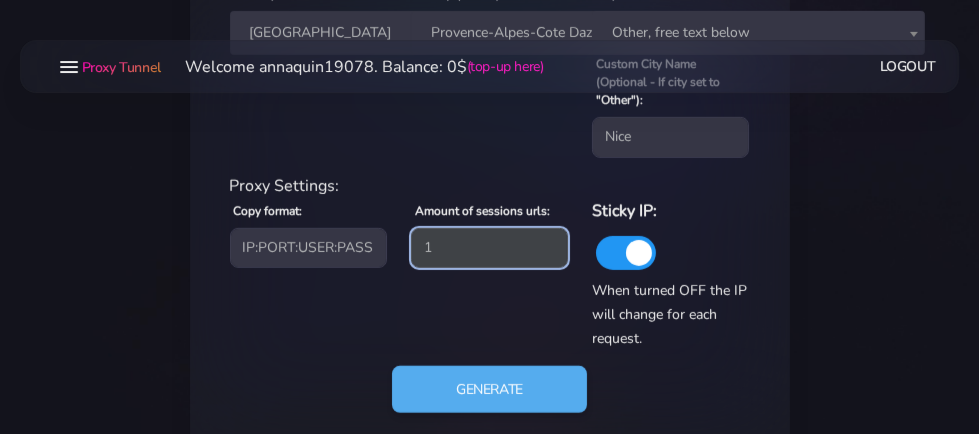 drag, startPoint x: 416, startPoint y: 228, endPoint x: 370, endPoint y: 225, distance: 46.09772 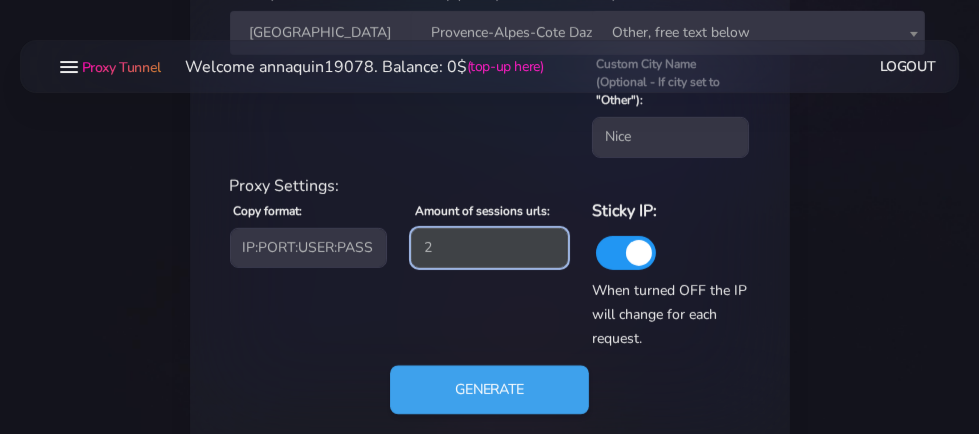 type on "2" 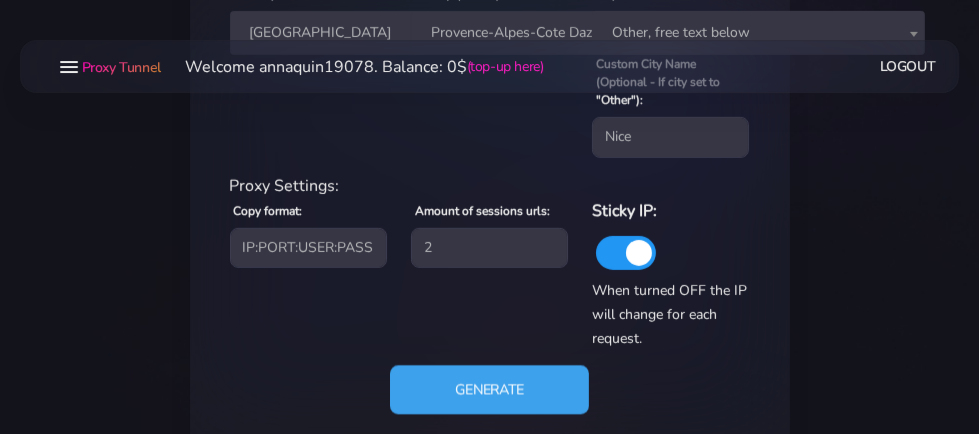 click on "Generate" at bounding box center [489, 389] 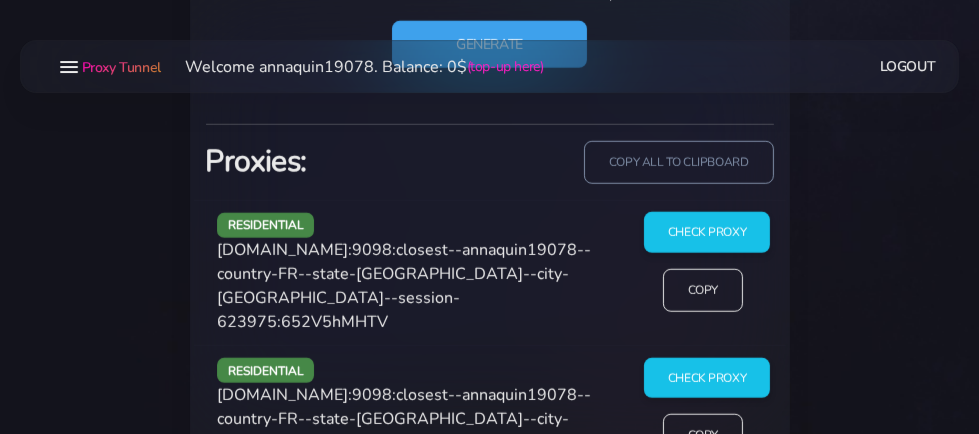scroll, scrollTop: 1352, scrollLeft: 0, axis: vertical 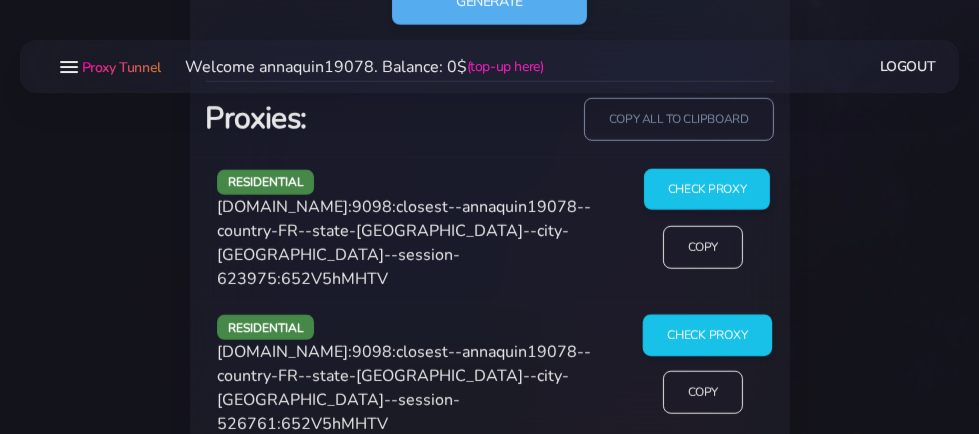 click on "Check Proxy" at bounding box center (707, 335) 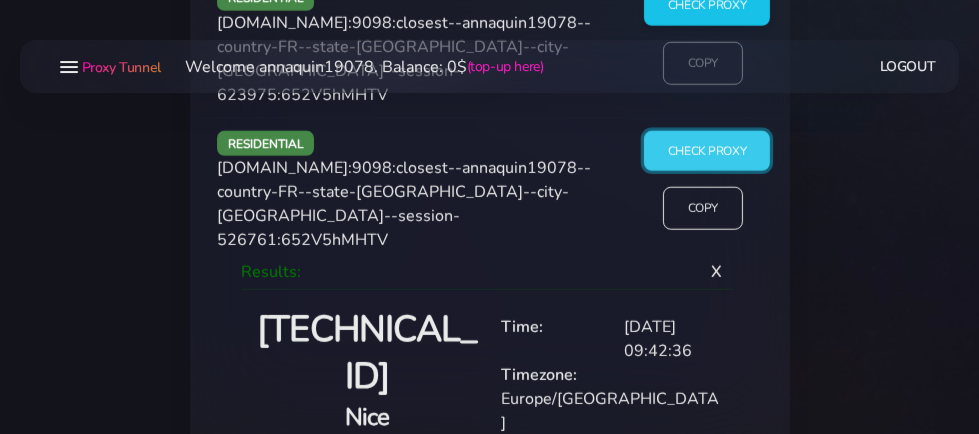 scroll, scrollTop: 1540, scrollLeft: 0, axis: vertical 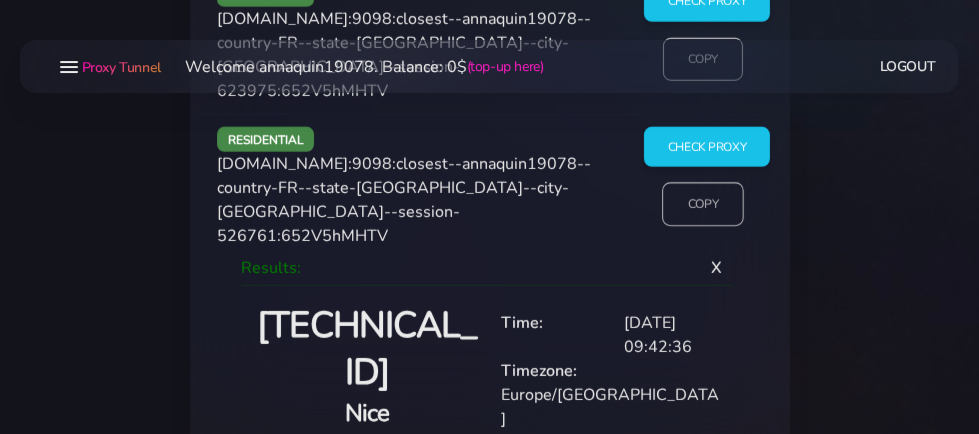 click on "Copy" at bounding box center (703, 205) 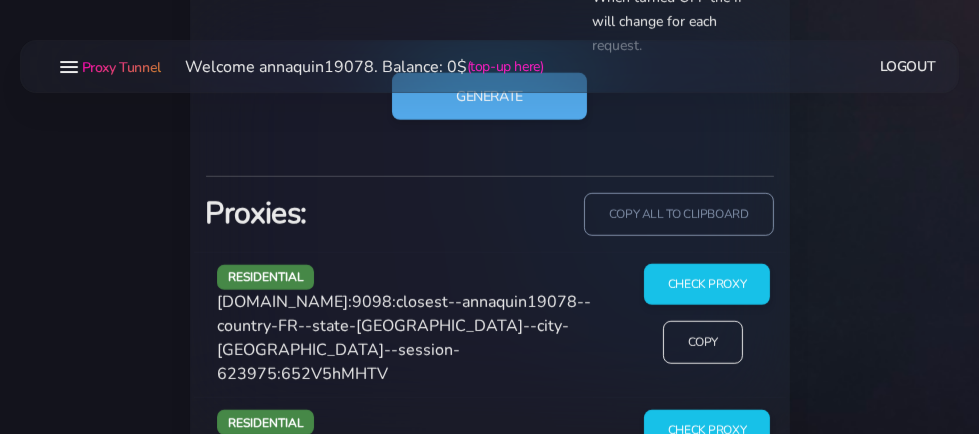 scroll, scrollTop: 1253, scrollLeft: 0, axis: vertical 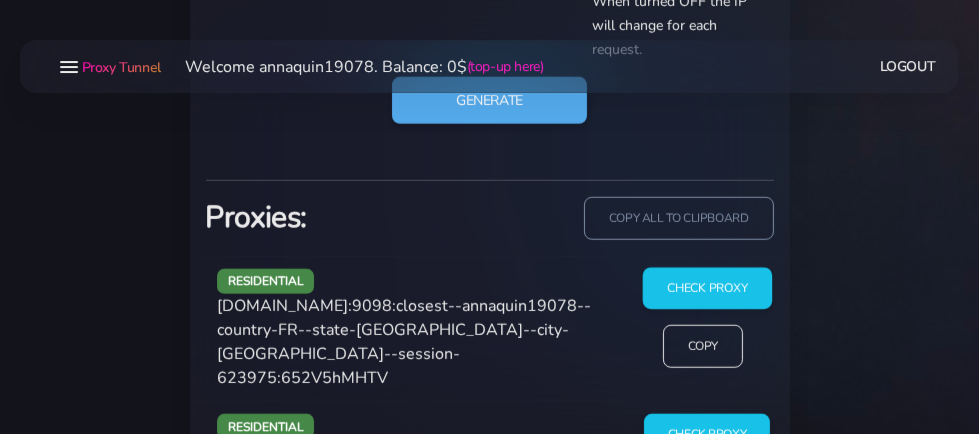 click on "Check Proxy" at bounding box center [707, 289] 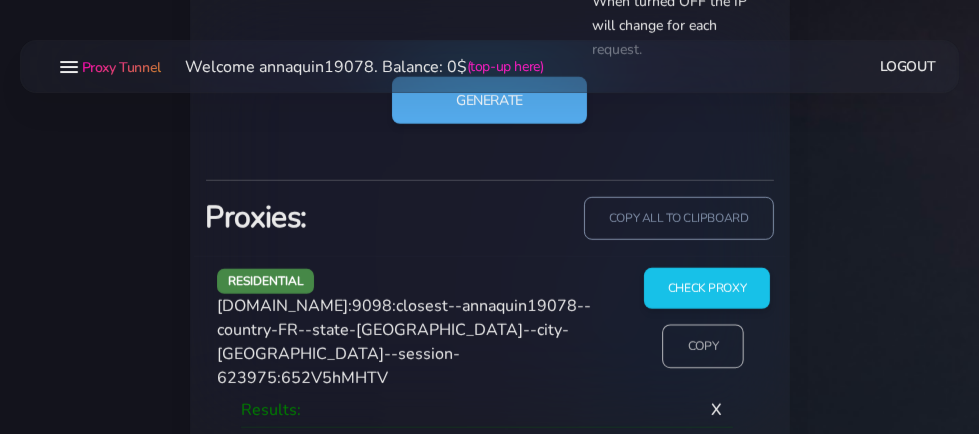 click on "Copy" at bounding box center [703, 347] 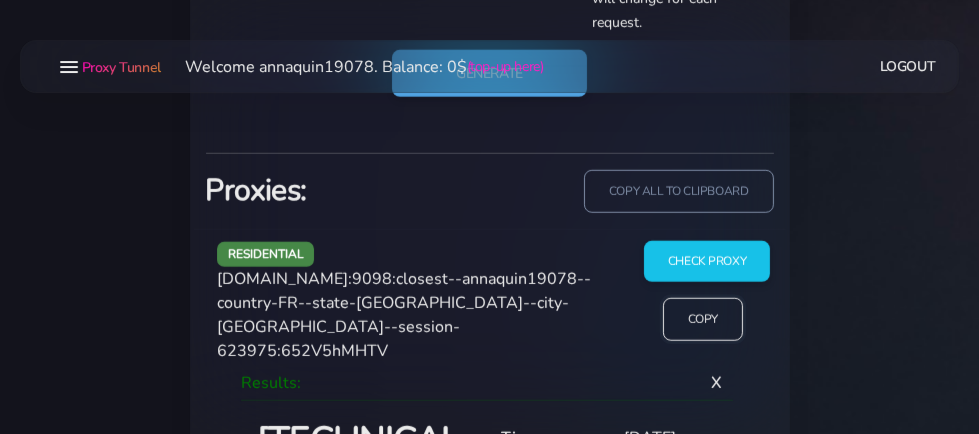scroll, scrollTop: 1284, scrollLeft: 0, axis: vertical 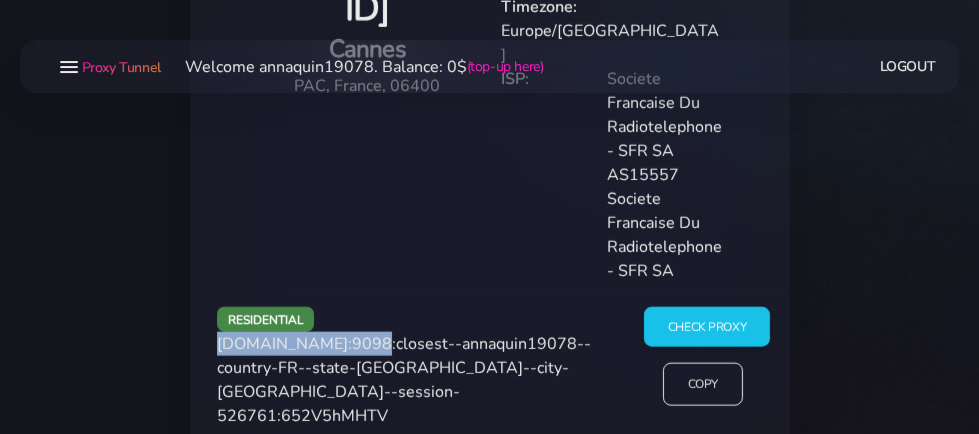drag, startPoint x: 232, startPoint y: 212, endPoint x: 92, endPoint y: 220, distance: 140.22838 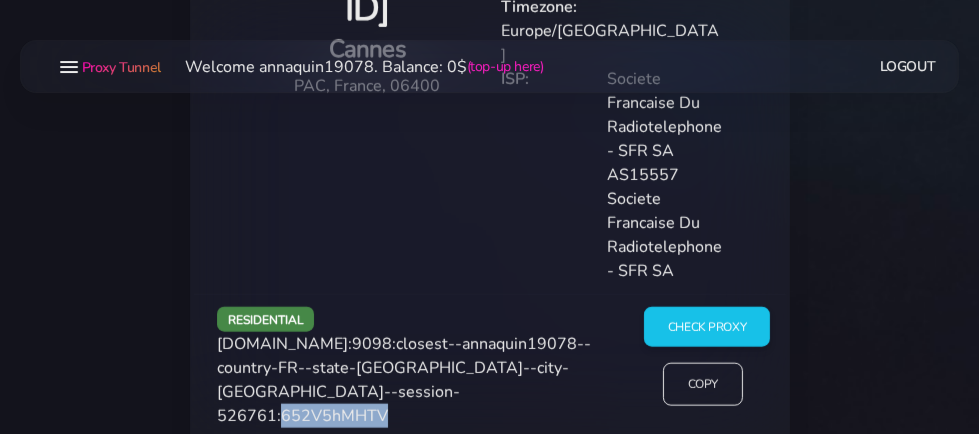 drag, startPoint x: 514, startPoint y: 233, endPoint x: 619, endPoint y: 229, distance: 105.076164 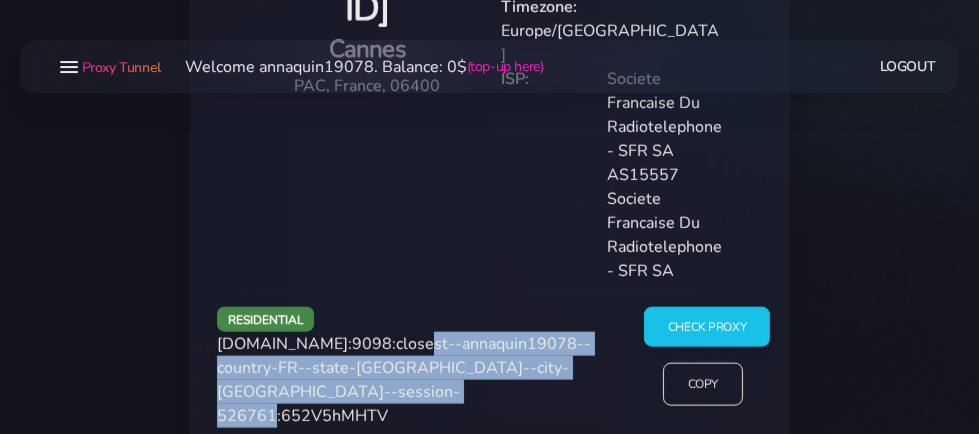 drag, startPoint x: 284, startPoint y: 212, endPoint x: 506, endPoint y: 236, distance: 223.29353 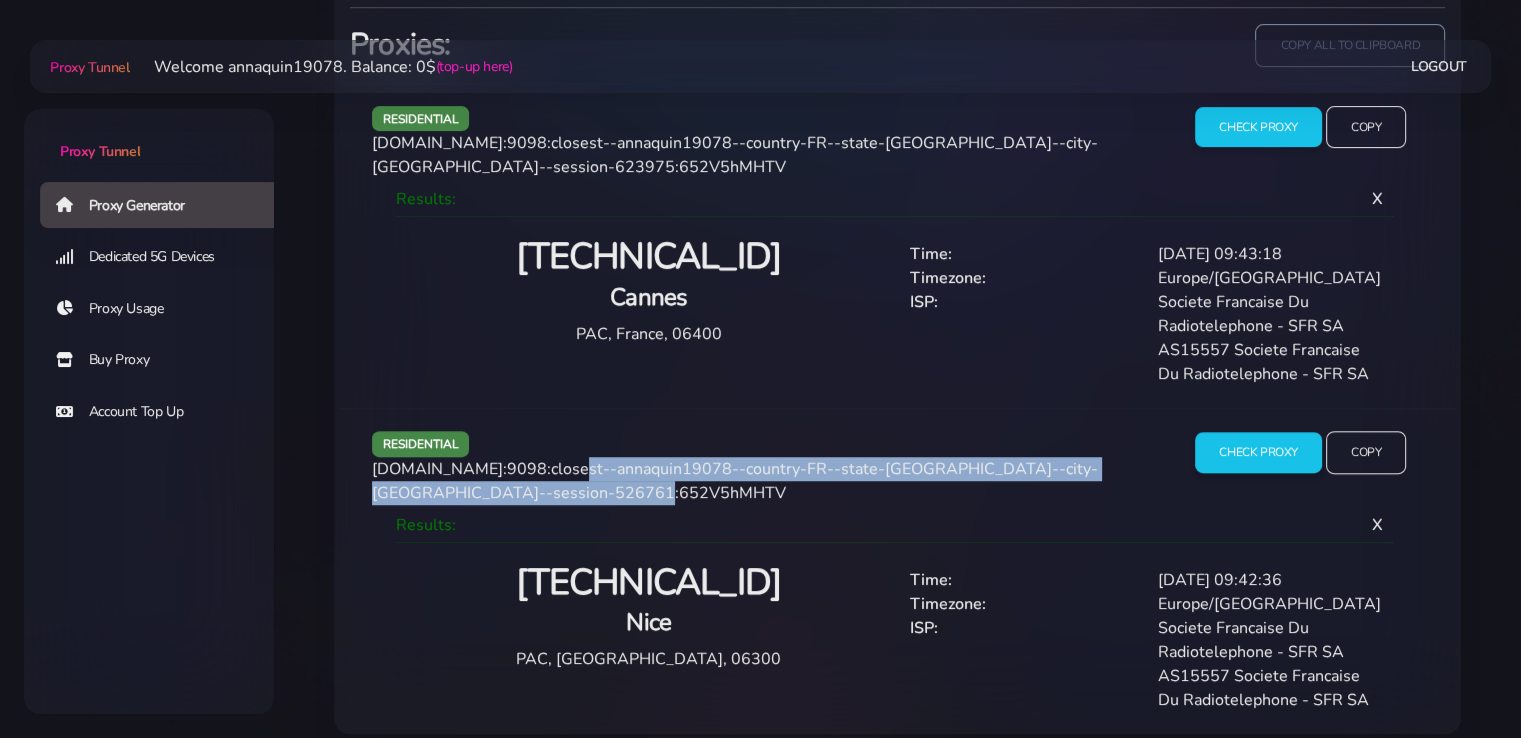 scroll, scrollTop: 1441, scrollLeft: 0, axis: vertical 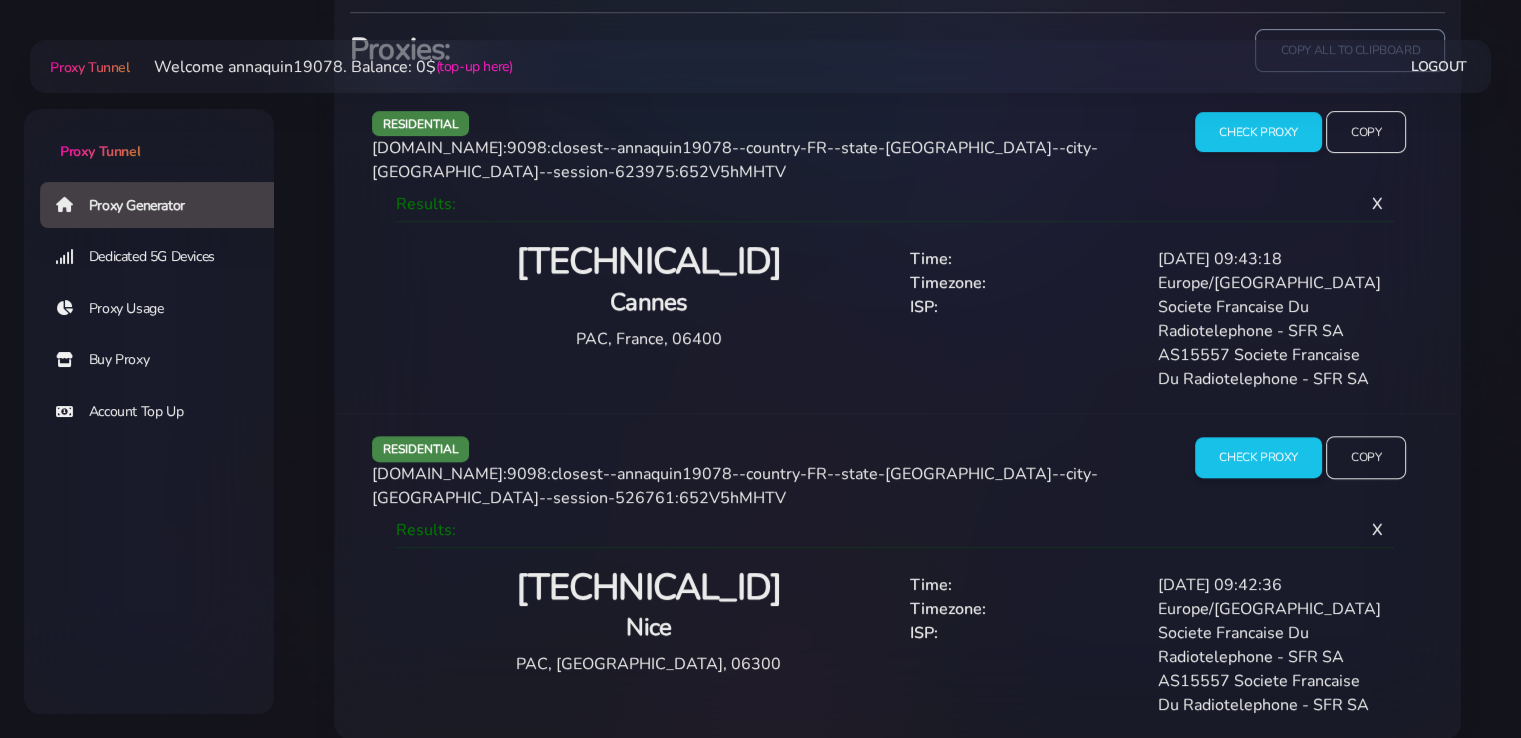 click on "X" at bounding box center (1377, 530) 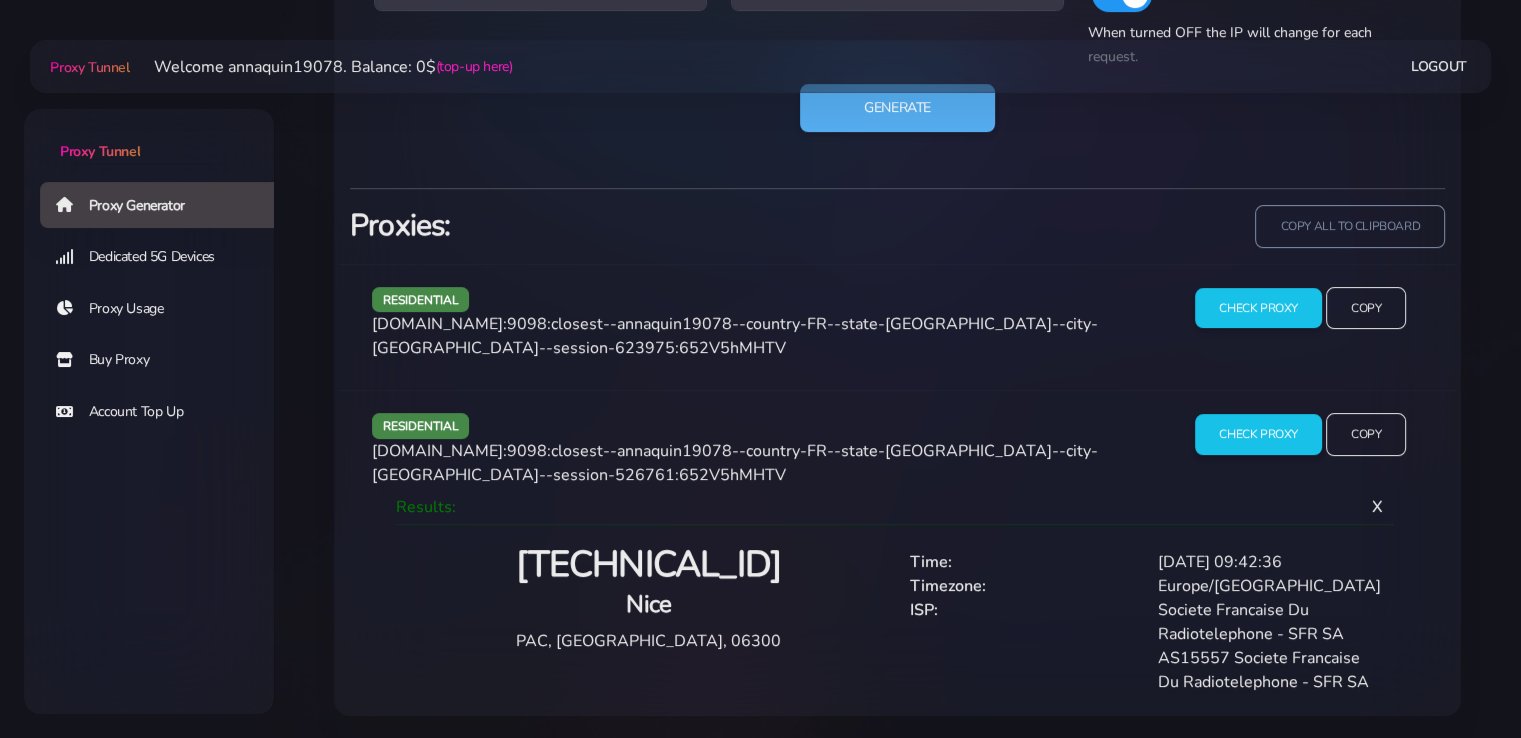 click on "X" at bounding box center (1377, 507) 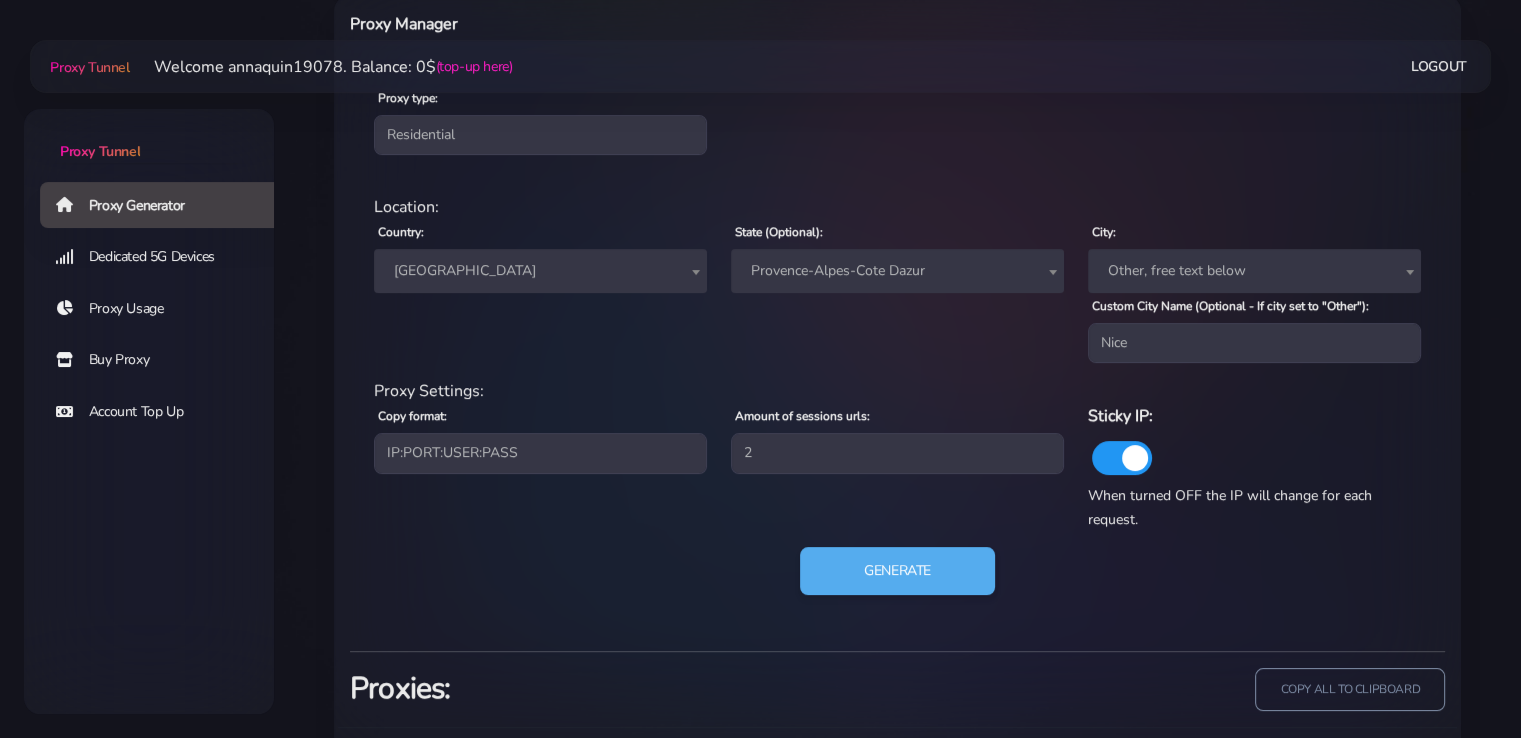 scroll, scrollTop: 804, scrollLeft: 0, axis: vertical 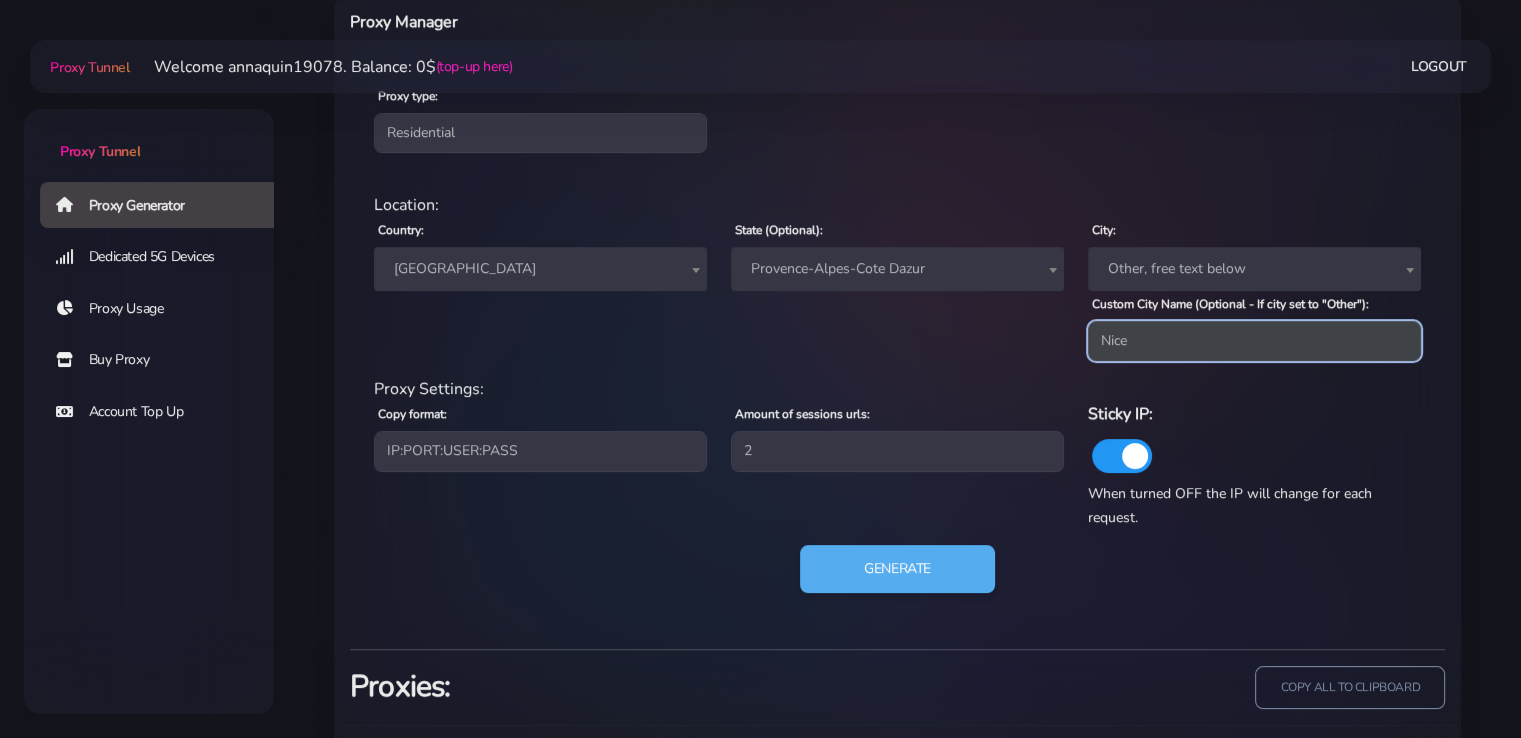 drag, startPoint x: 1133, startPoint y: 342, endPoint x: 1038, endPoint y: 346, distance: 95.084175 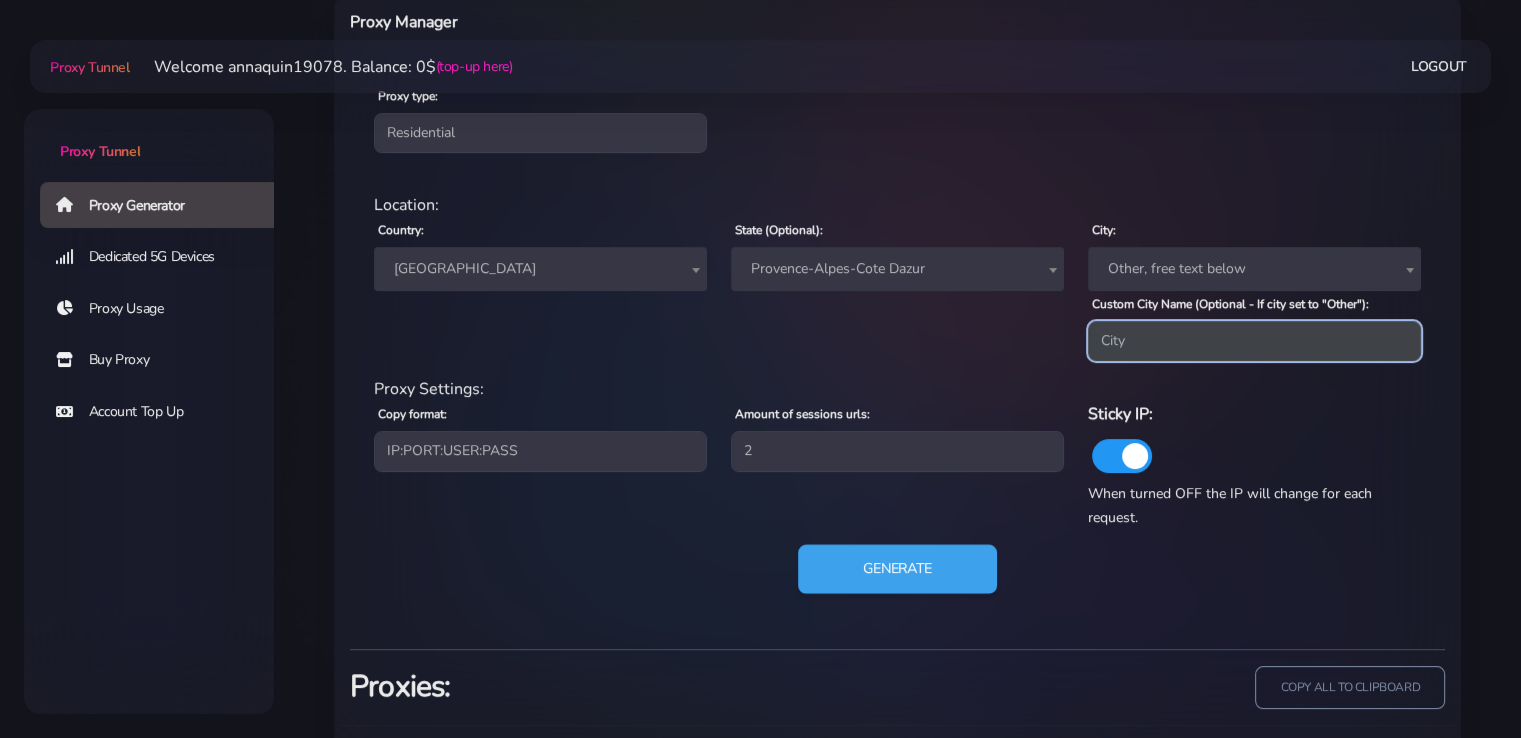 type 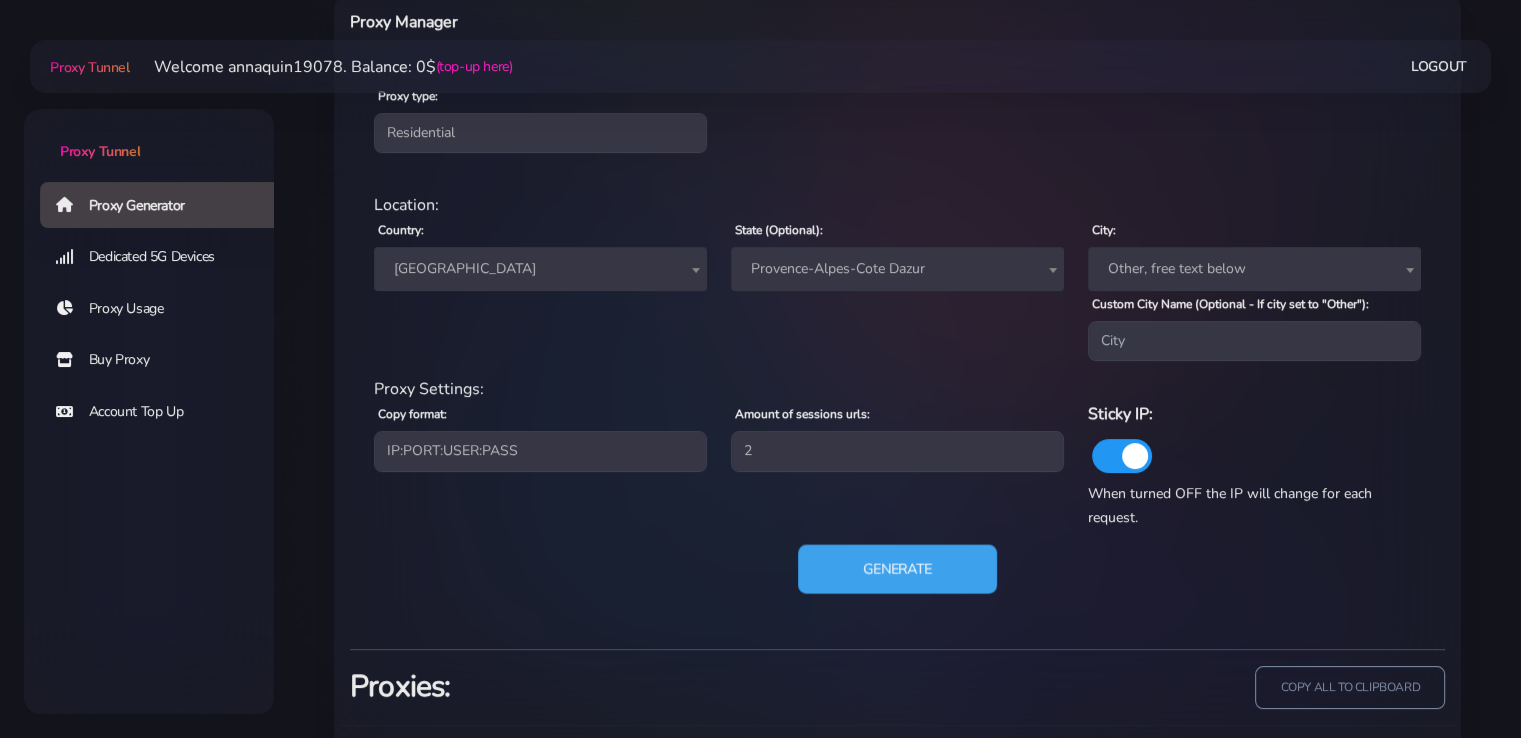 click on "Generate" at bounding box center [897, 569] 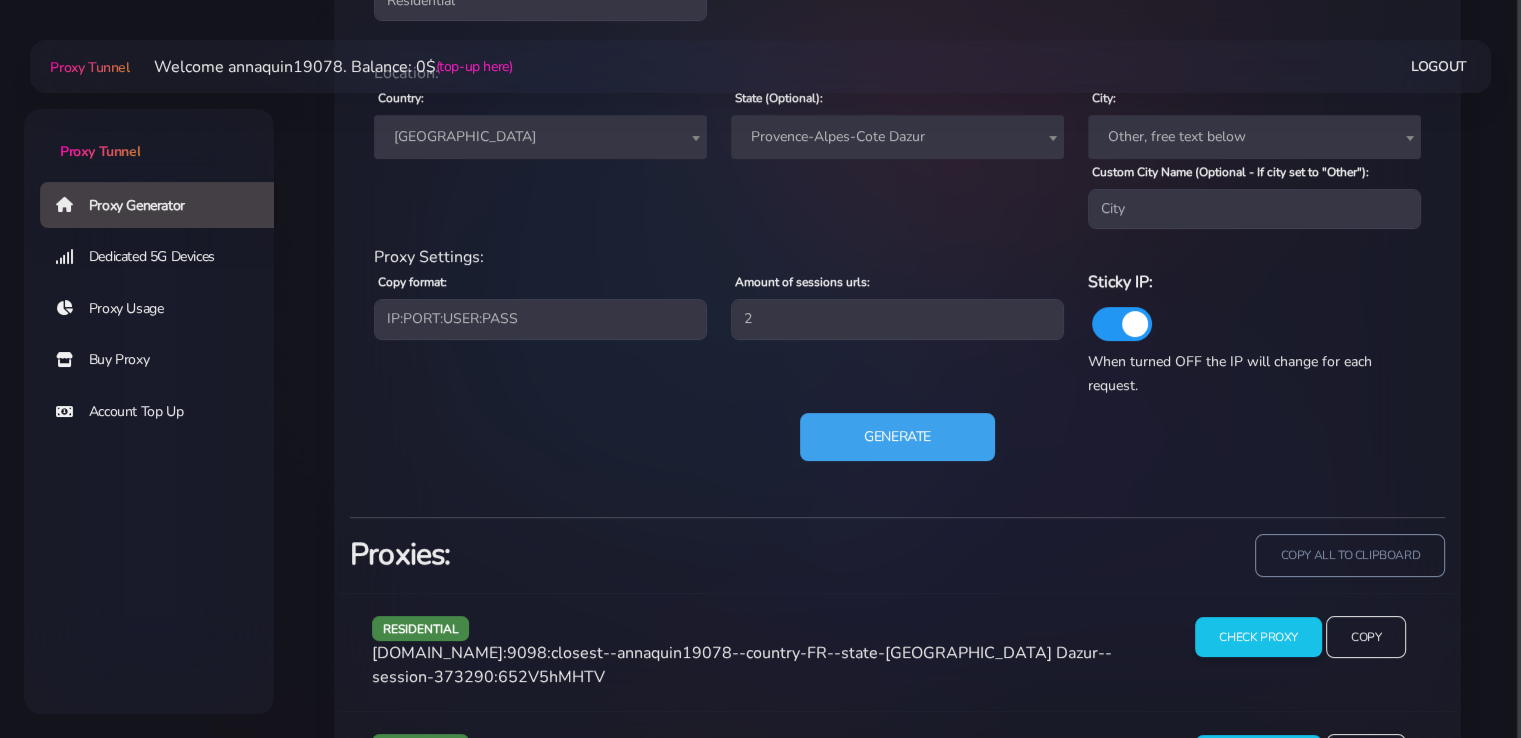 scroll, scrollTop: 1050, scrollLeft: 0, axis: vertical 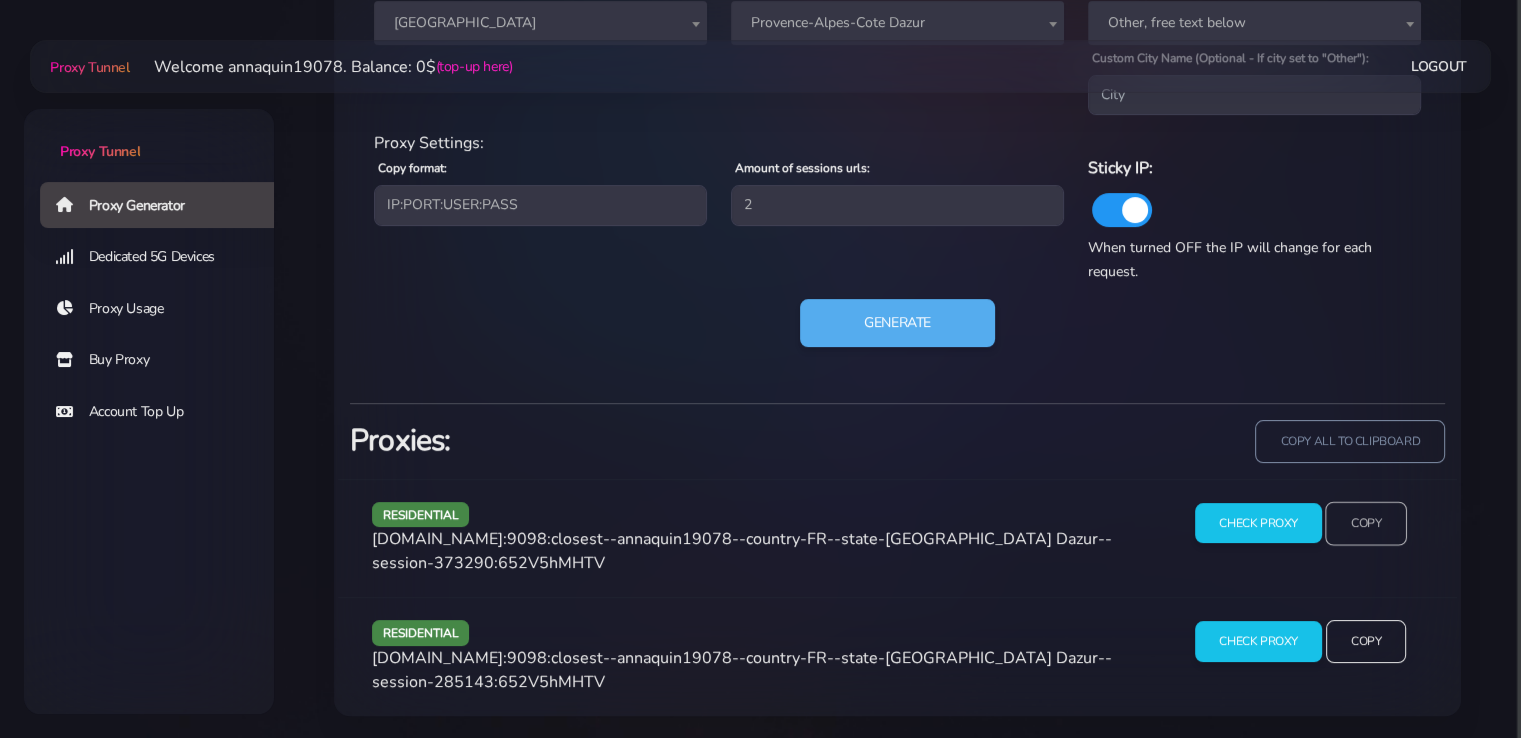 click on "Copy" at bounding box center (1366, 523) 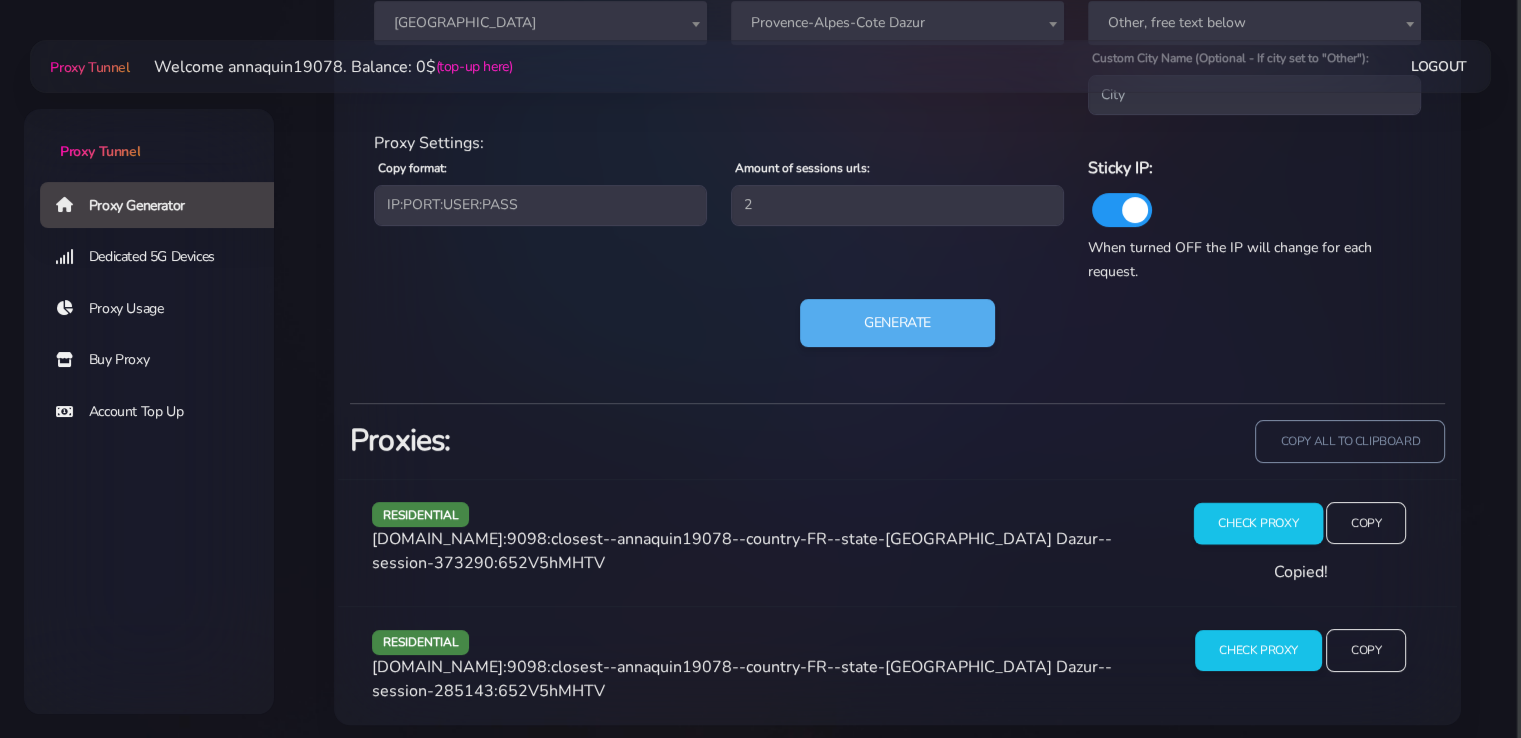 click on "Check Proxy" at bounding box center [1258, 523] 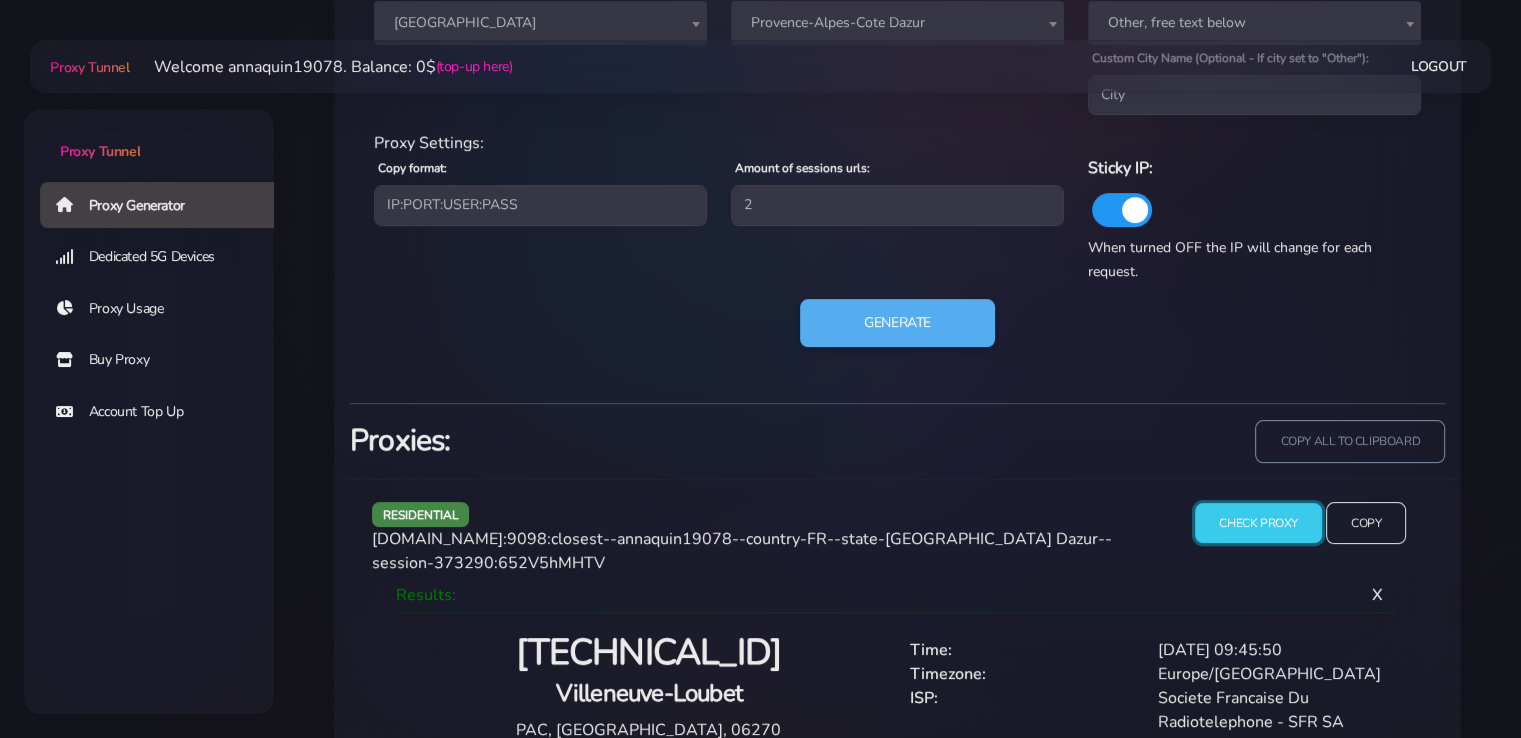 scroll, scrollTop: 1257, scrollLeft: 0, axis: vertical 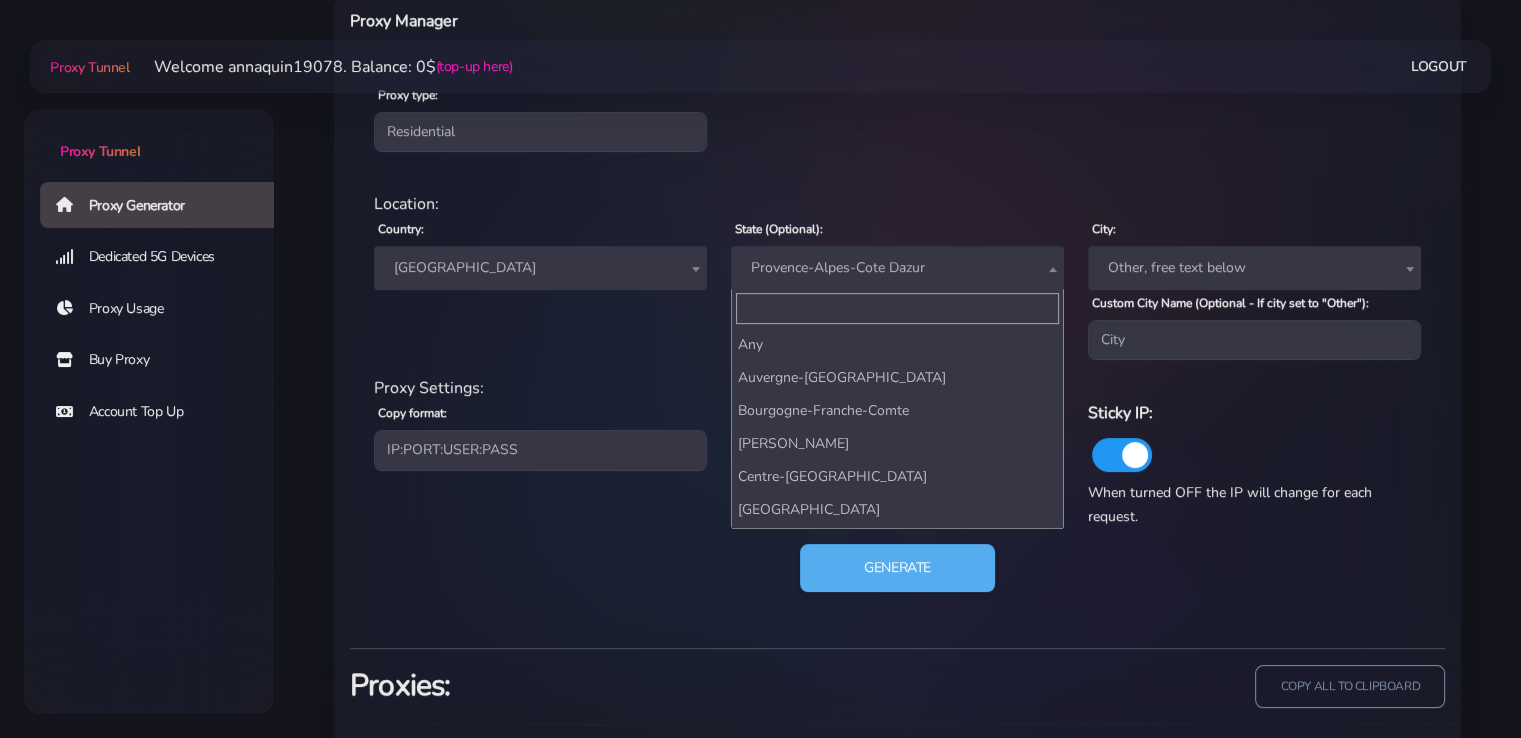 click on "Provence-Alpes-Cote Dazur" at bounding box center [897, 268] 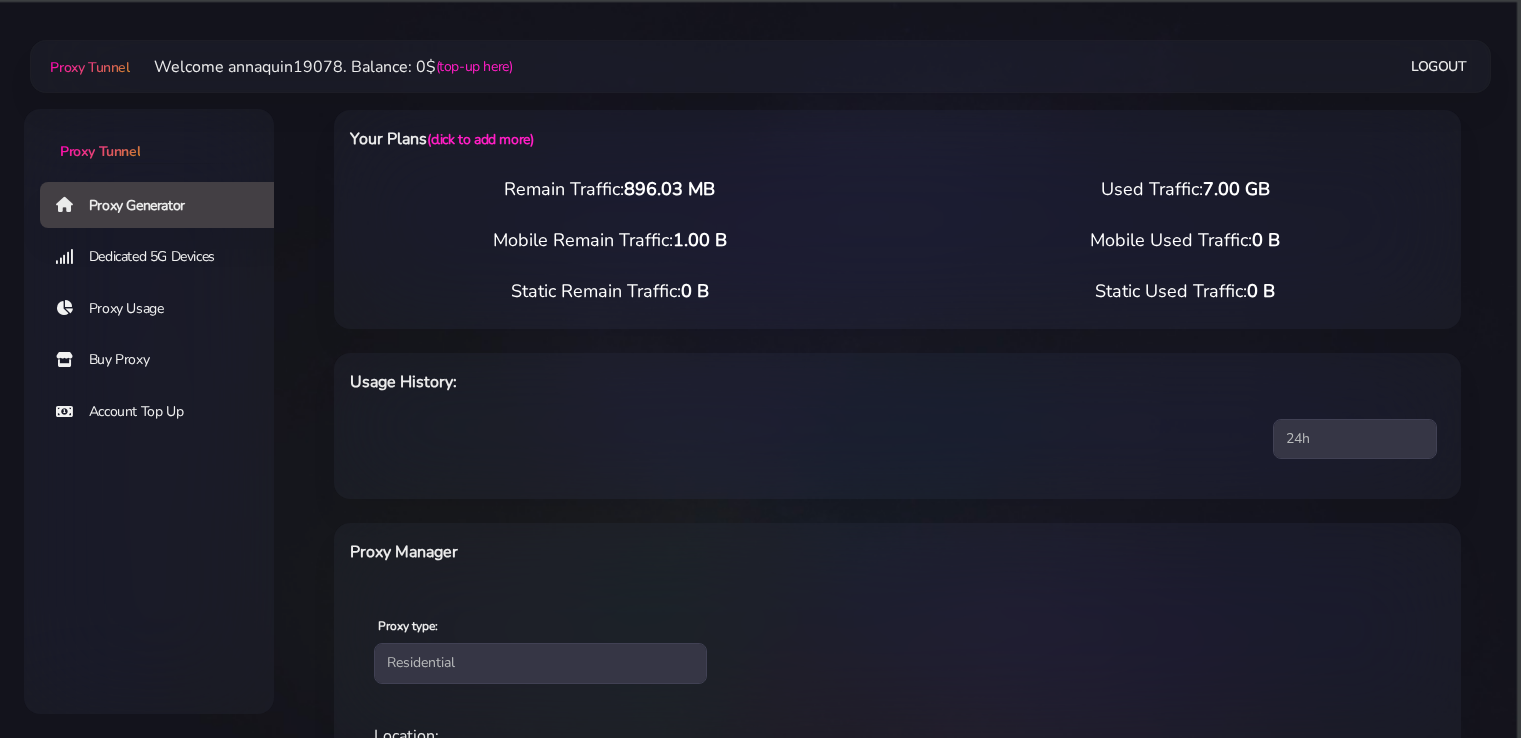 scroll, scrollTop: 448, scrollLeft: 0, axis: vertical 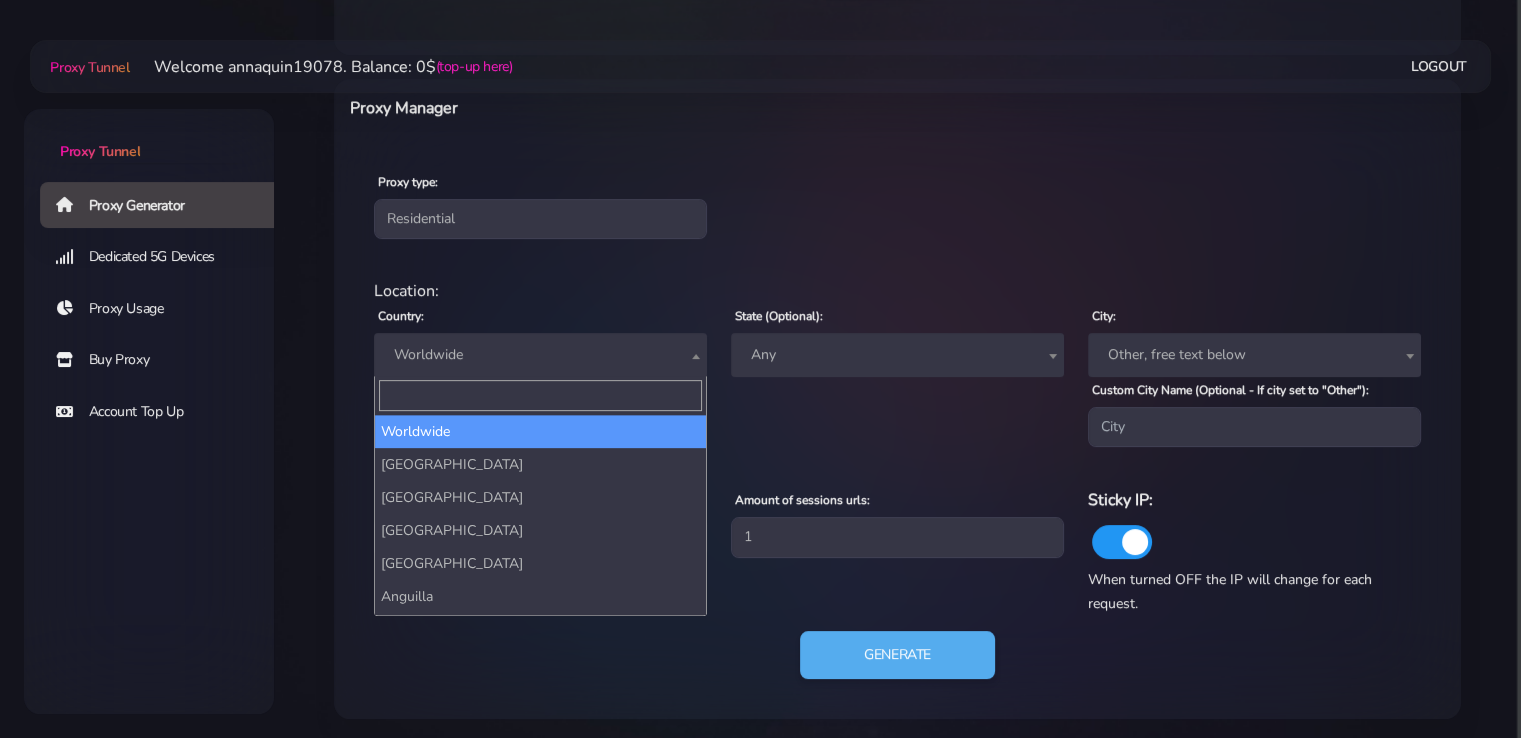 click on "Worldwide" at bounding box center (540, 355) 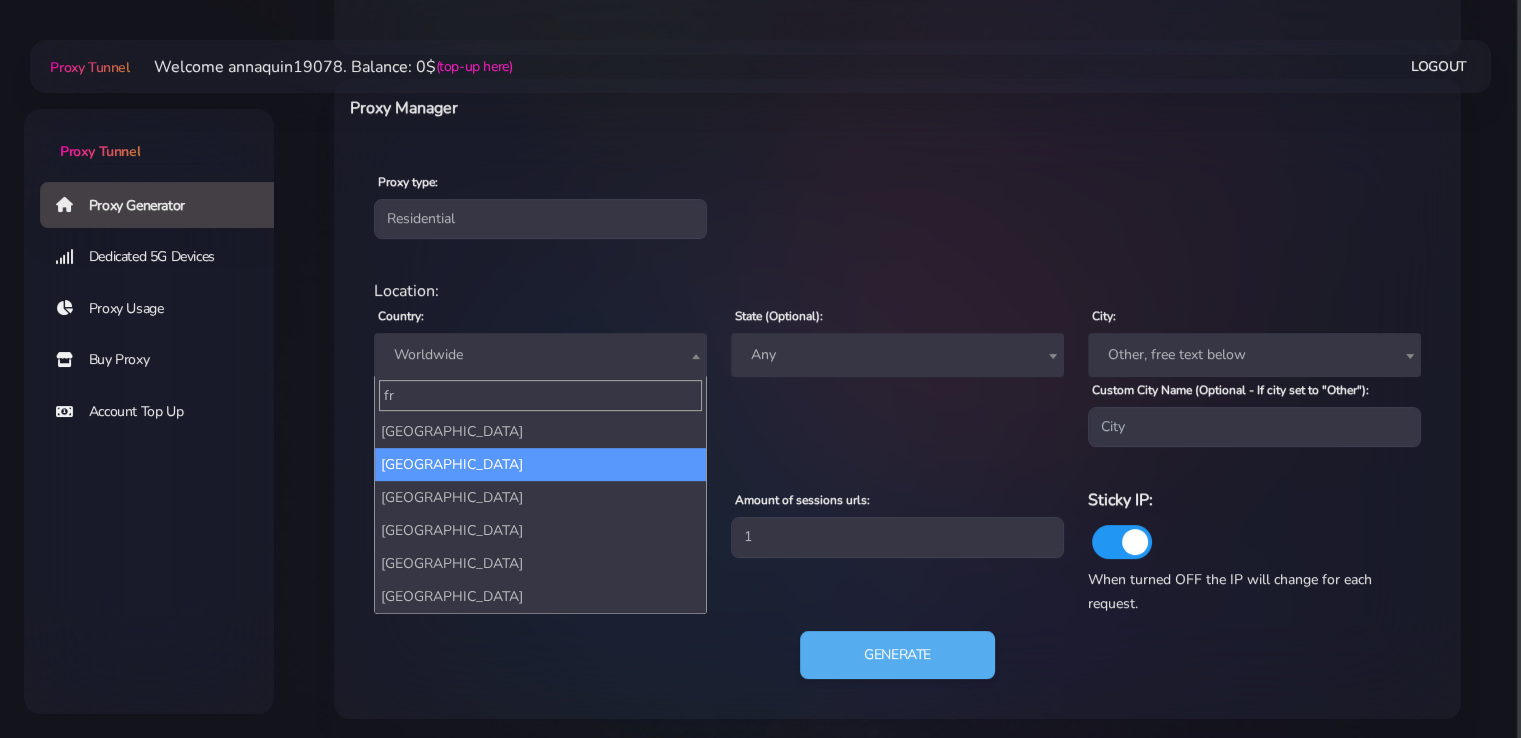 type on "fr" 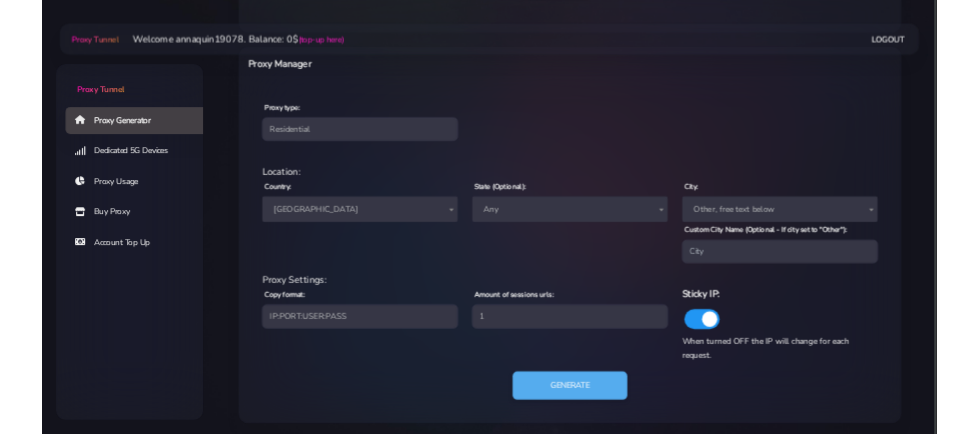 scroll, scrollTop: 722, scrollLeft: 0, axis: vertical 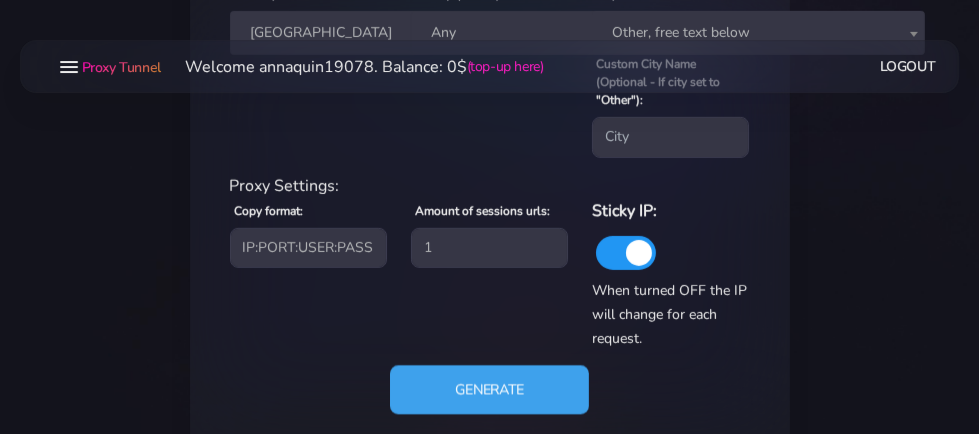 click on "Generate" at bounding box center [489, 389] 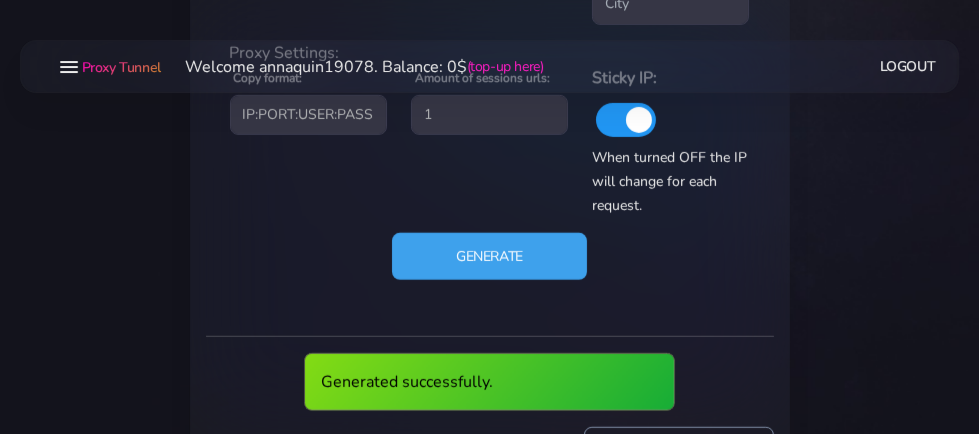 scroll, scrollTop: 1203, scrollLeft: 0, axis: vertical 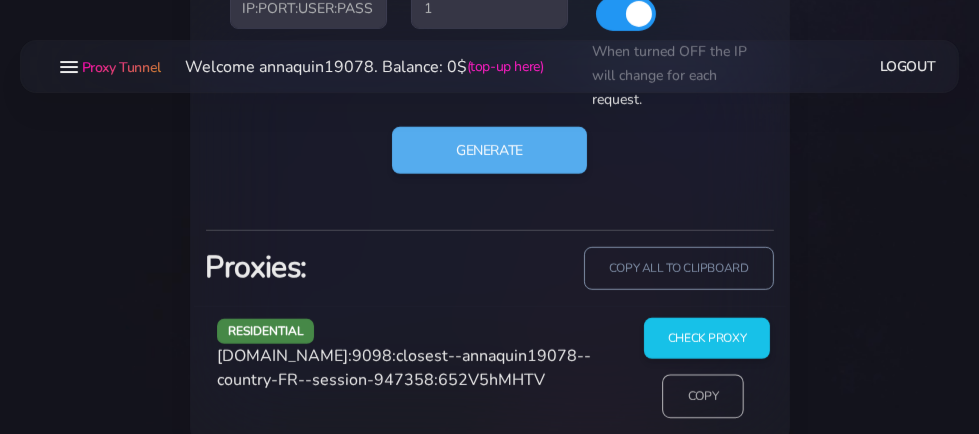 click on "Copy" at bounding box center [703, 397] 